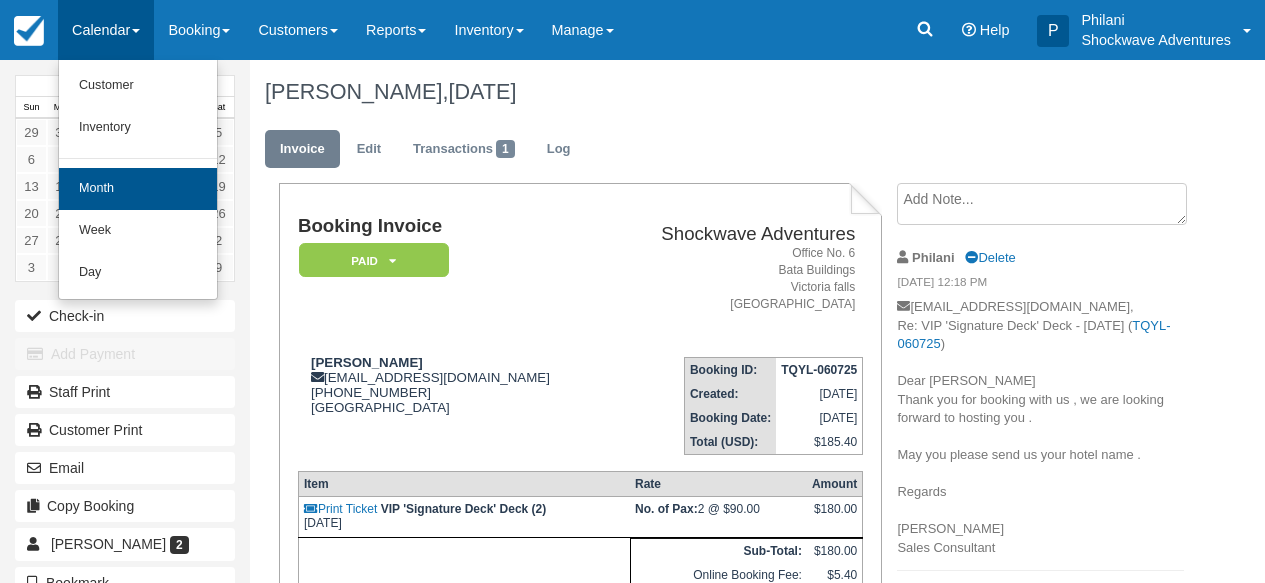 scroll, scrollTop: 0, scrollLeft: 0, axis: both 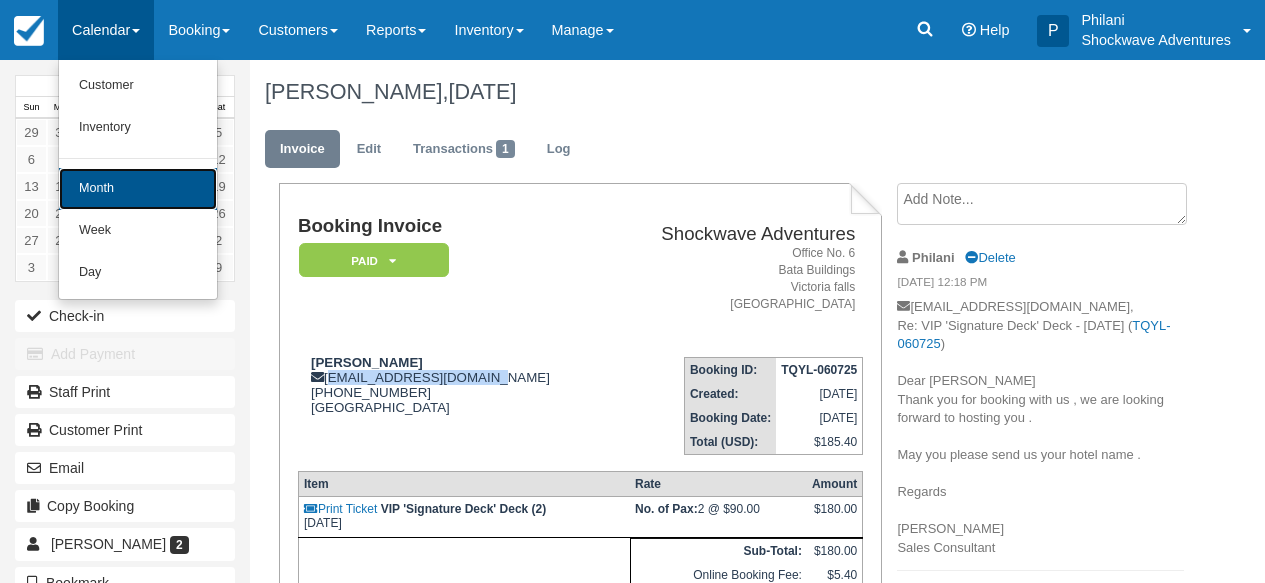 click on "Month" at bounding box center (138, 189) 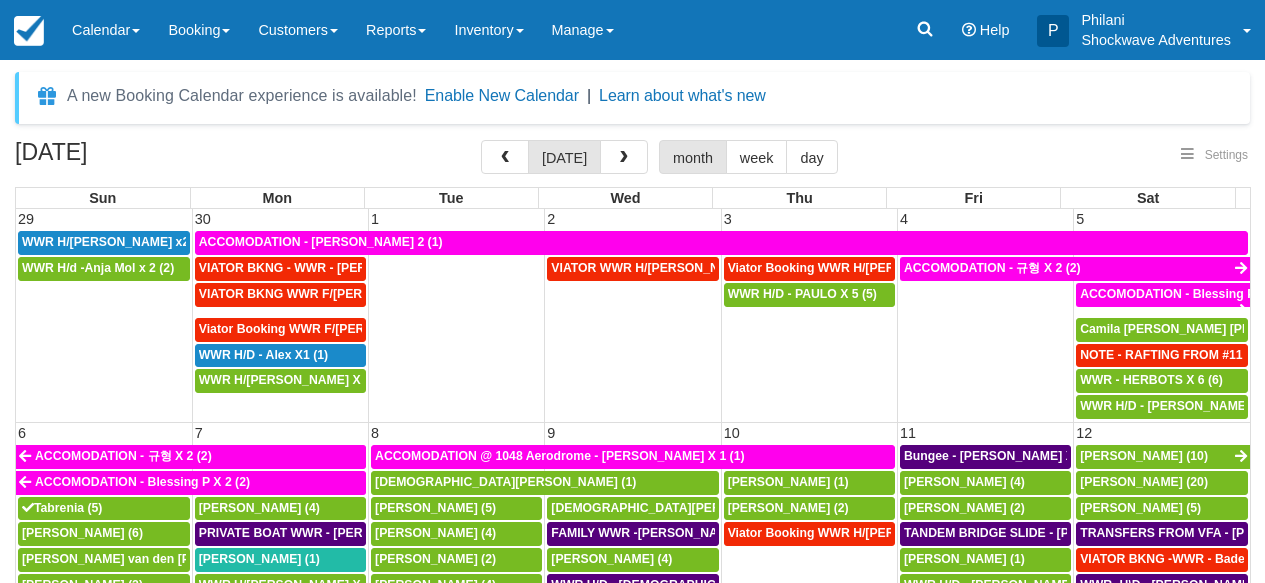 select 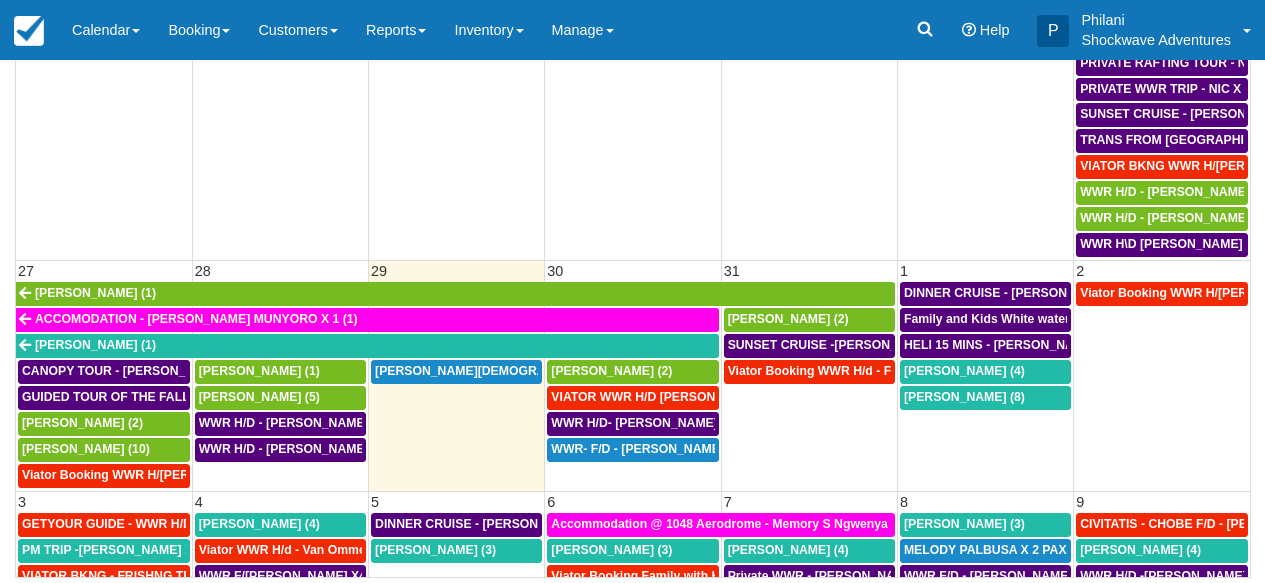 scroll, scrollTop: 918, scrollLeft: 0, axis: vertical 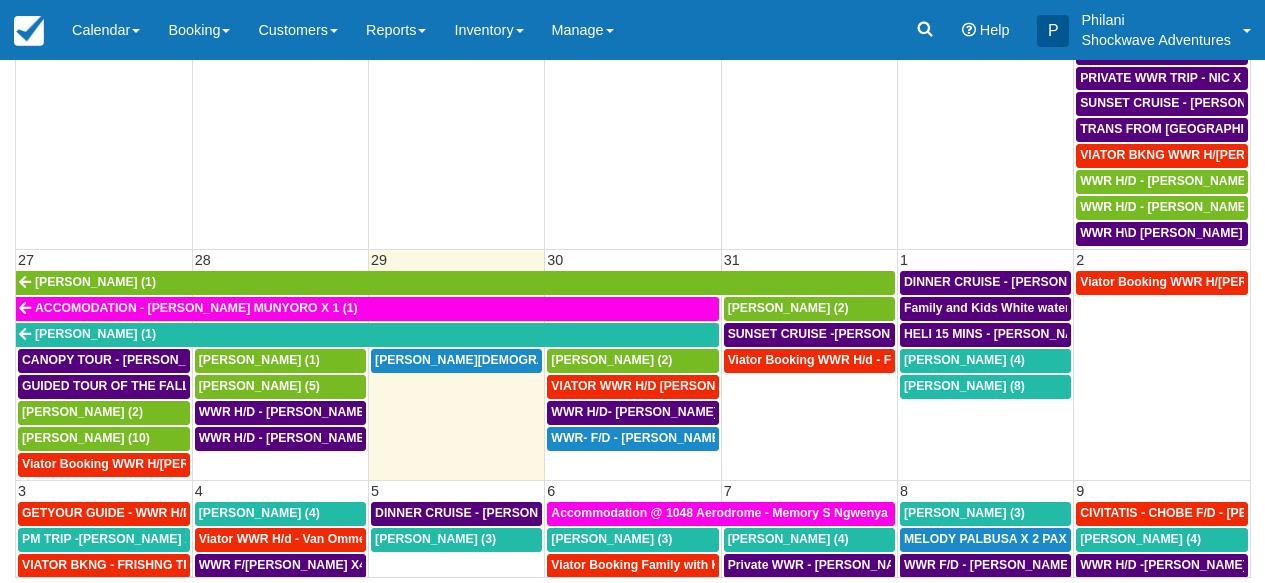 select 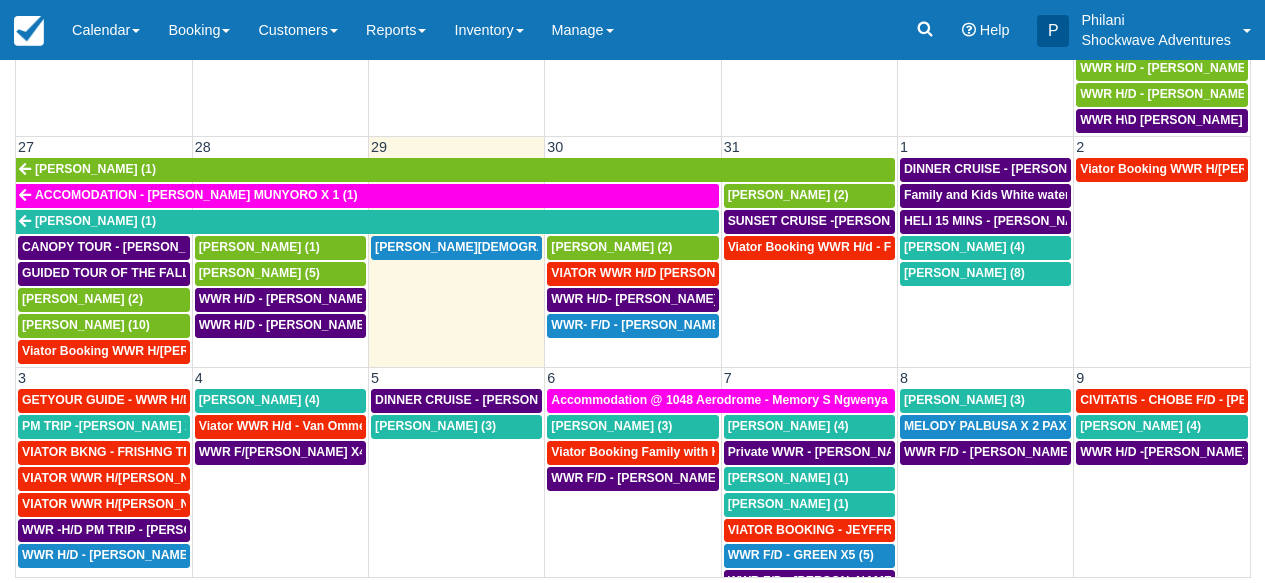 scroll, scrollTop: 989, scrollLeft: 0, axis: vertical 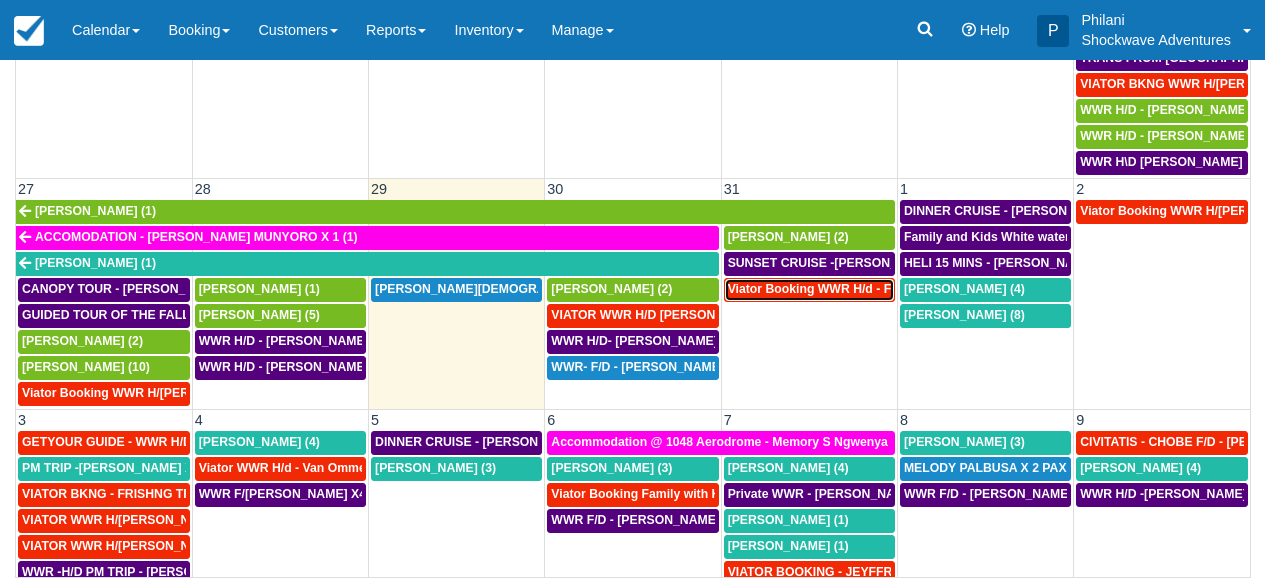 click on "Viator Booking WWR H/d - Froger Julien X1 (1)" at bounding box center [863, 289] 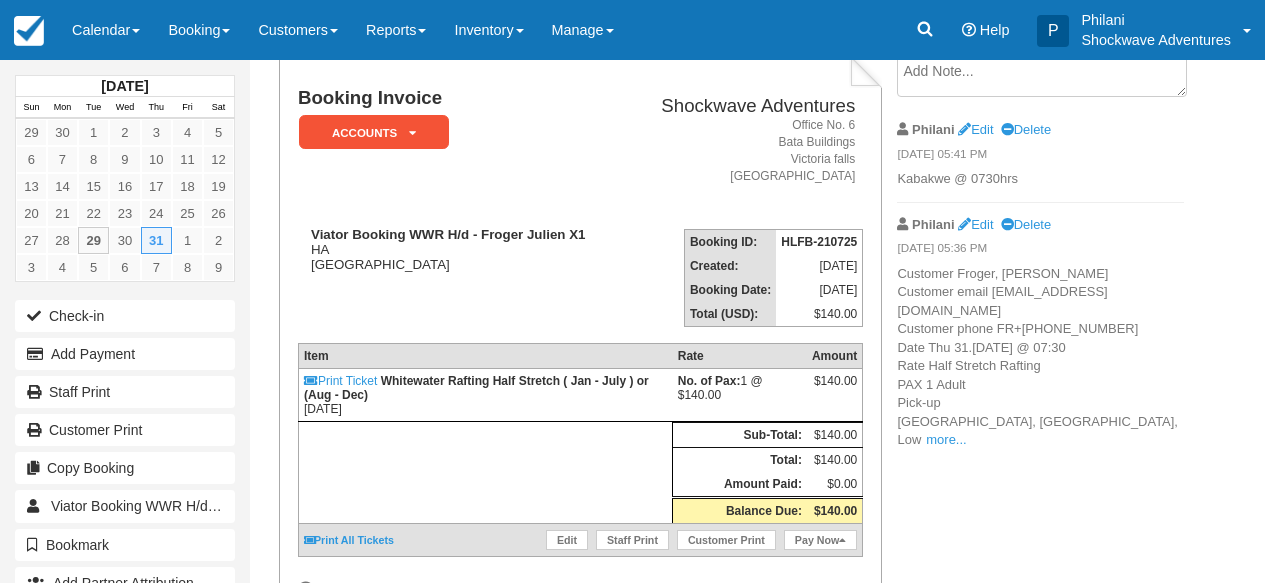 scroll, scrollTop: 128, scrollLeft: 0, axis: vertical 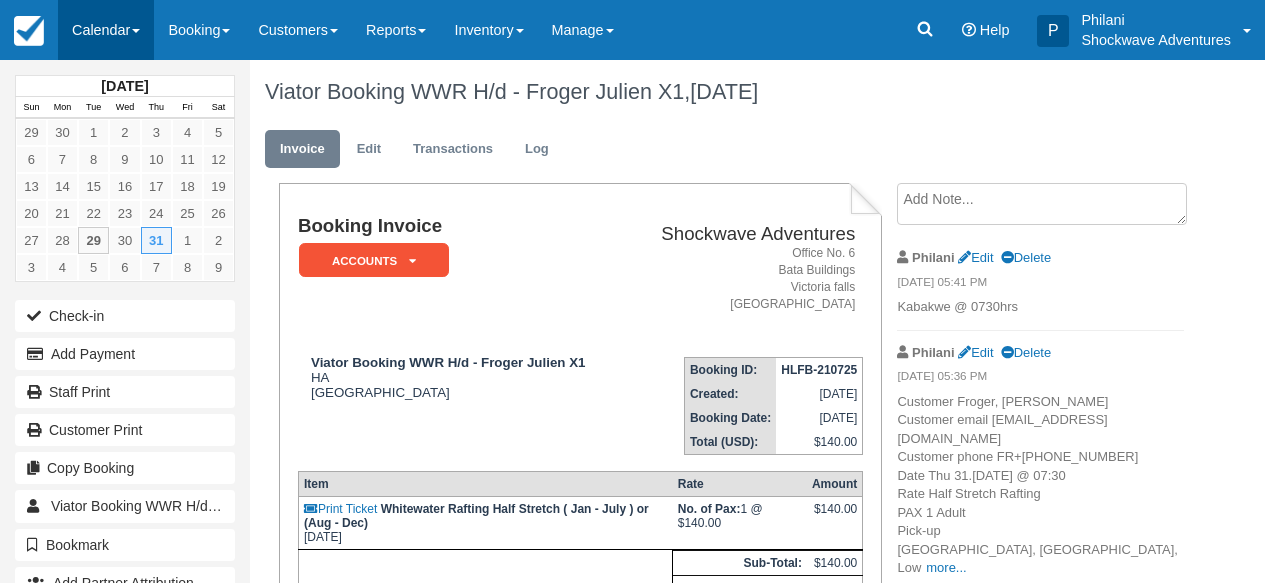 click on "Calendar" at bounding box center (106, 30) 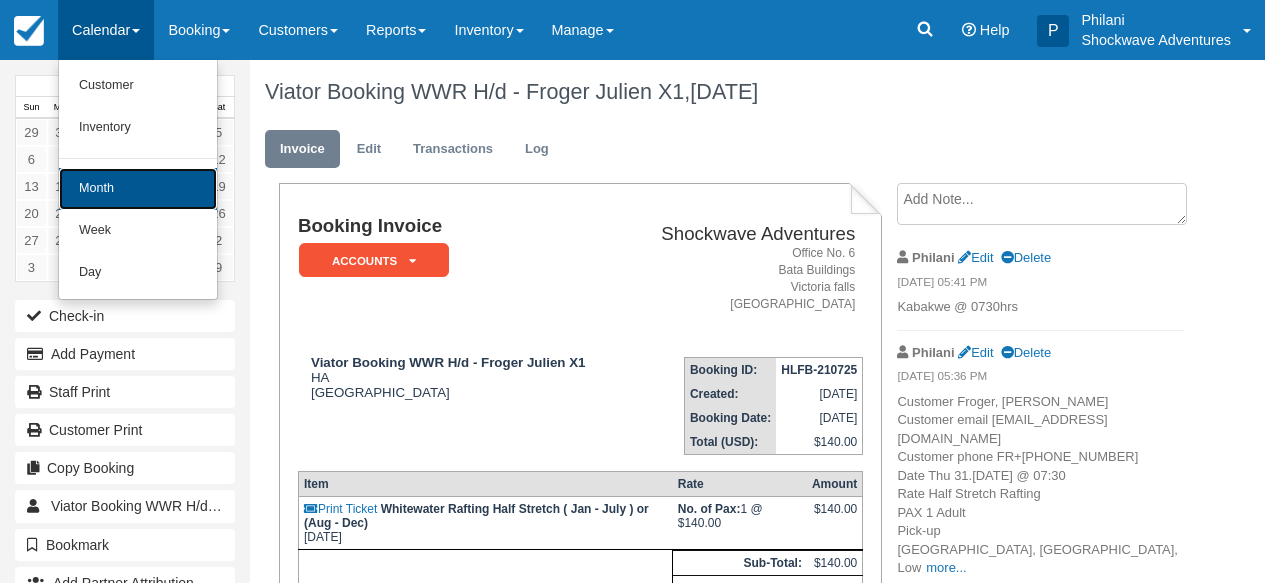 click on "Month" at bounding box center (138, 189) 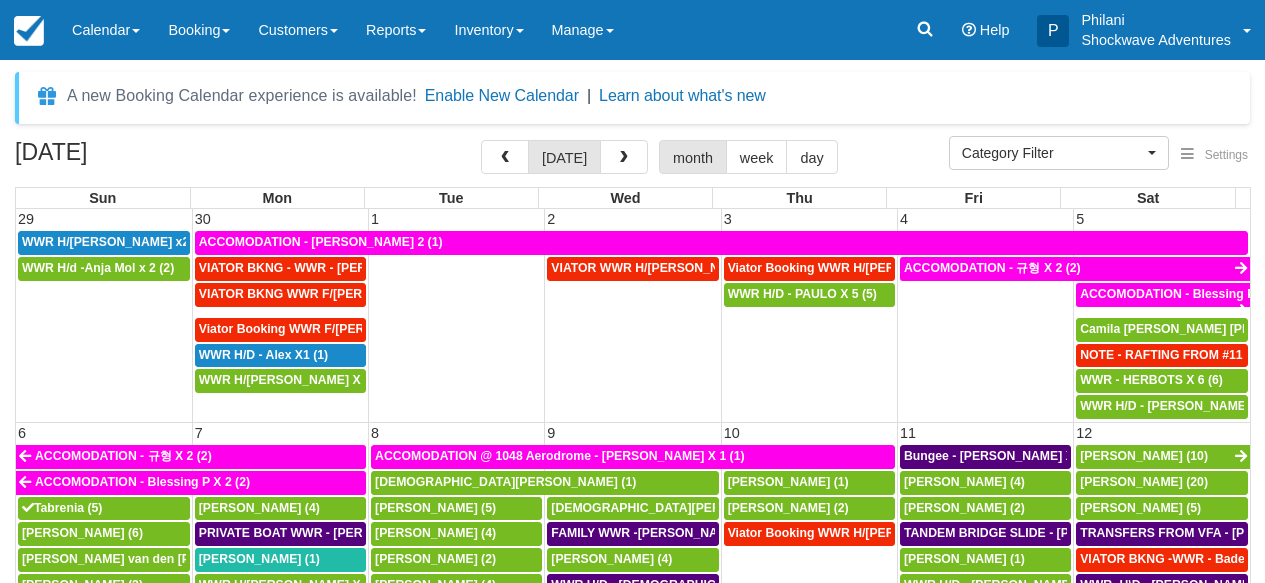 select 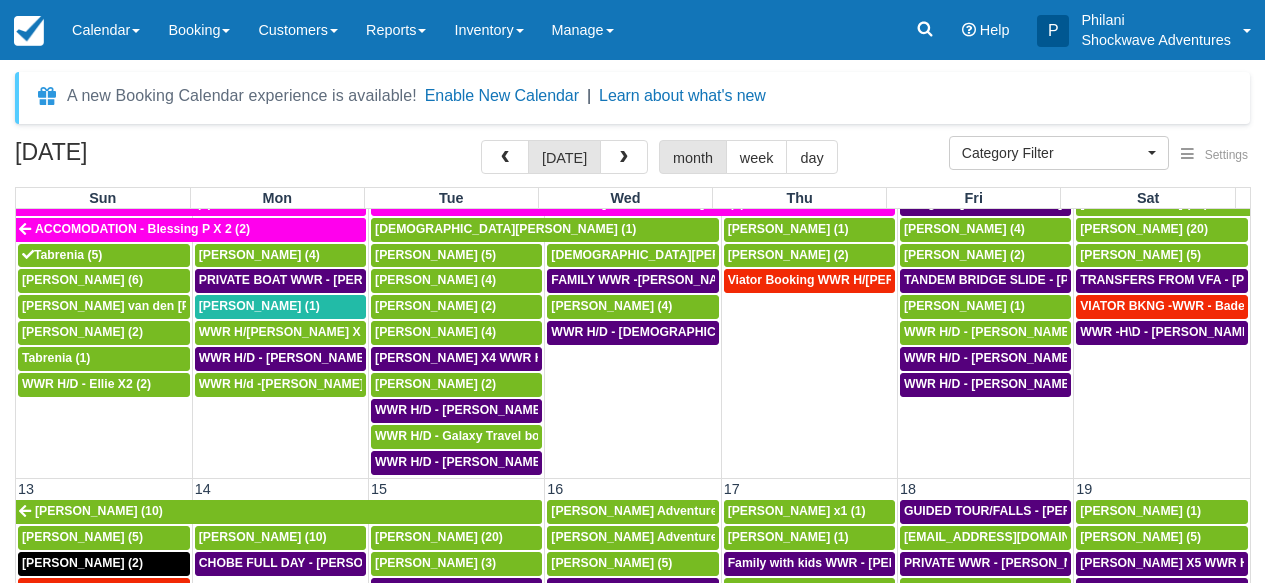 scroll, scrollTop: 522, scrollLeft: 0, axis: vertical 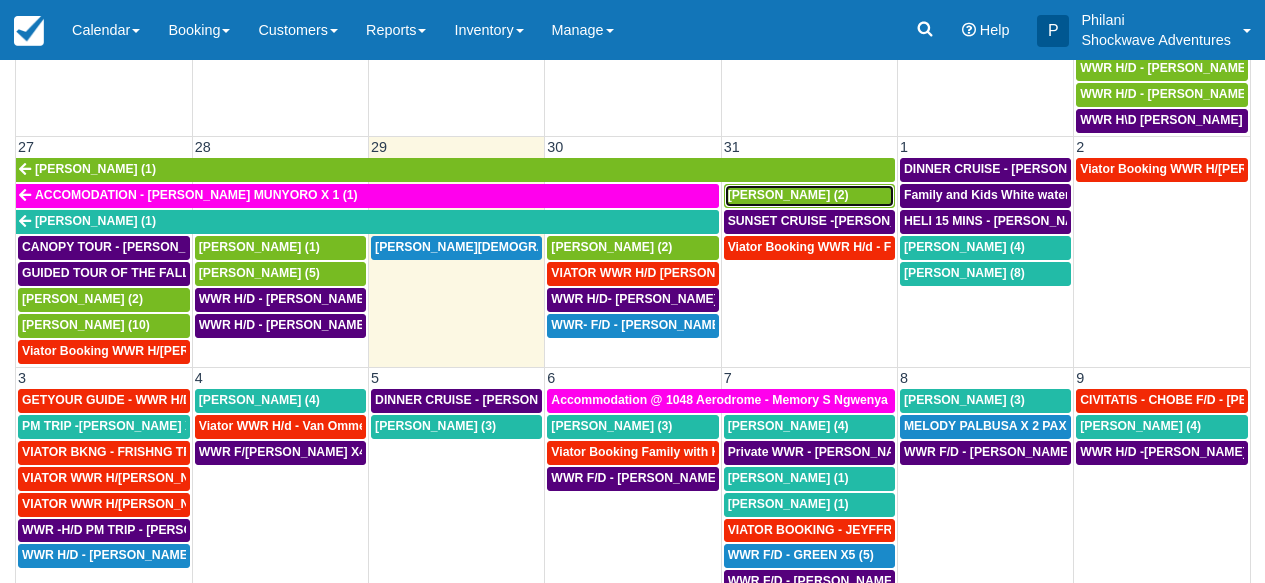 click on "Ryan smith (2)" at bounding box center (809, 196) 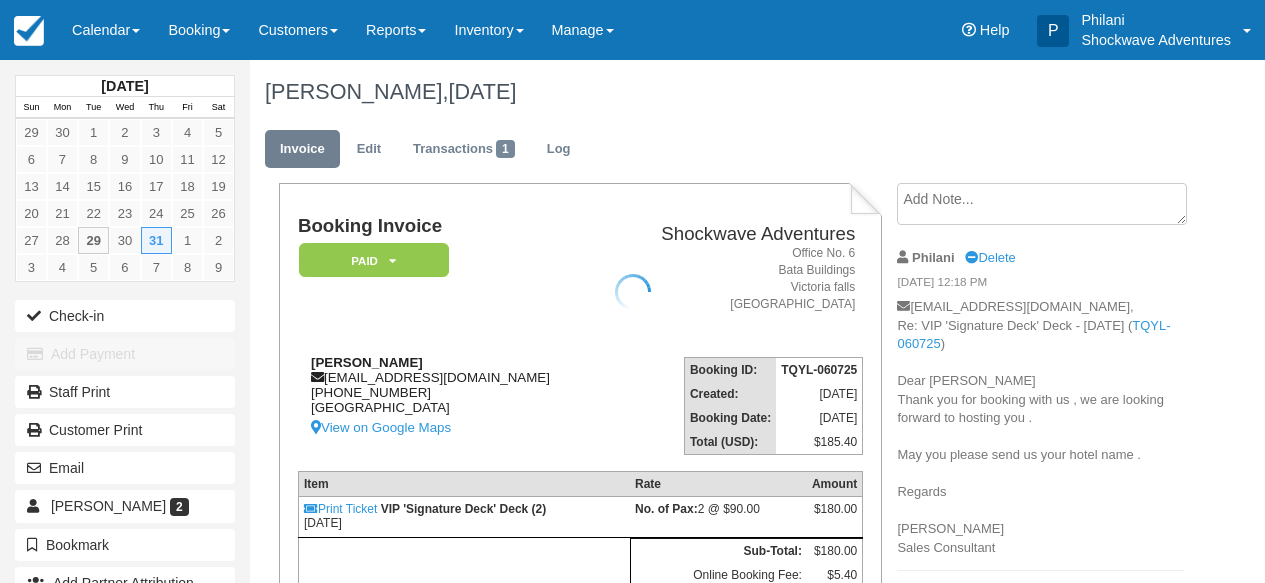 scroll, scrollTop: 0, scrollLeft: 0, axis: both 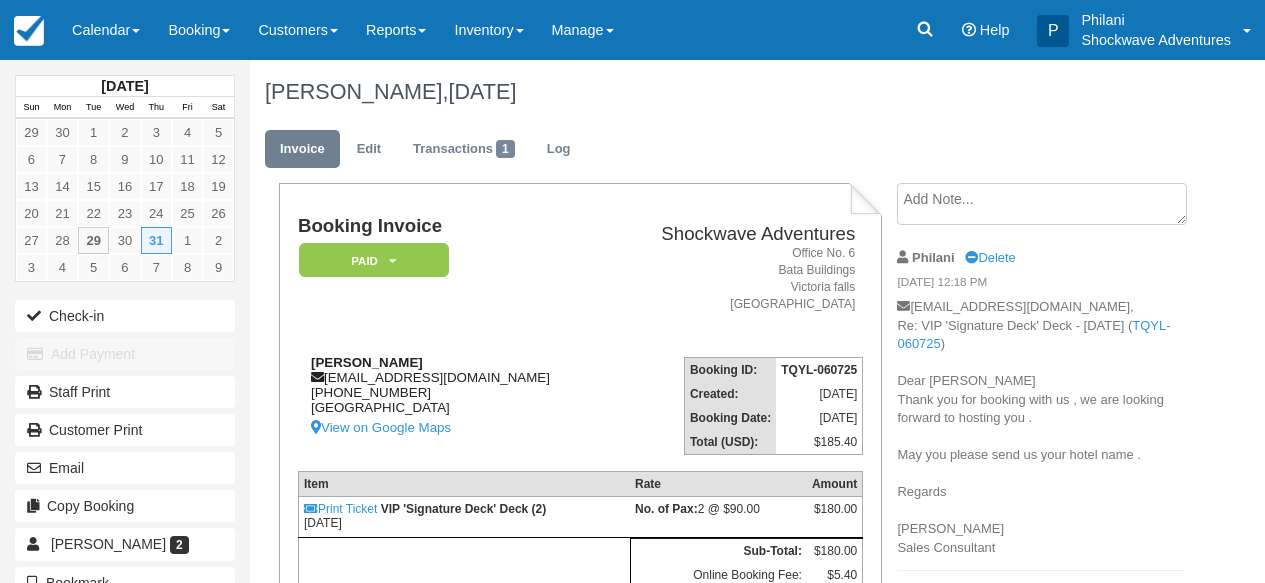 drag, startPoint x: 0, startPoint y: 0, endPoint x: 411, endPoint y: 375, distance: 556.3686 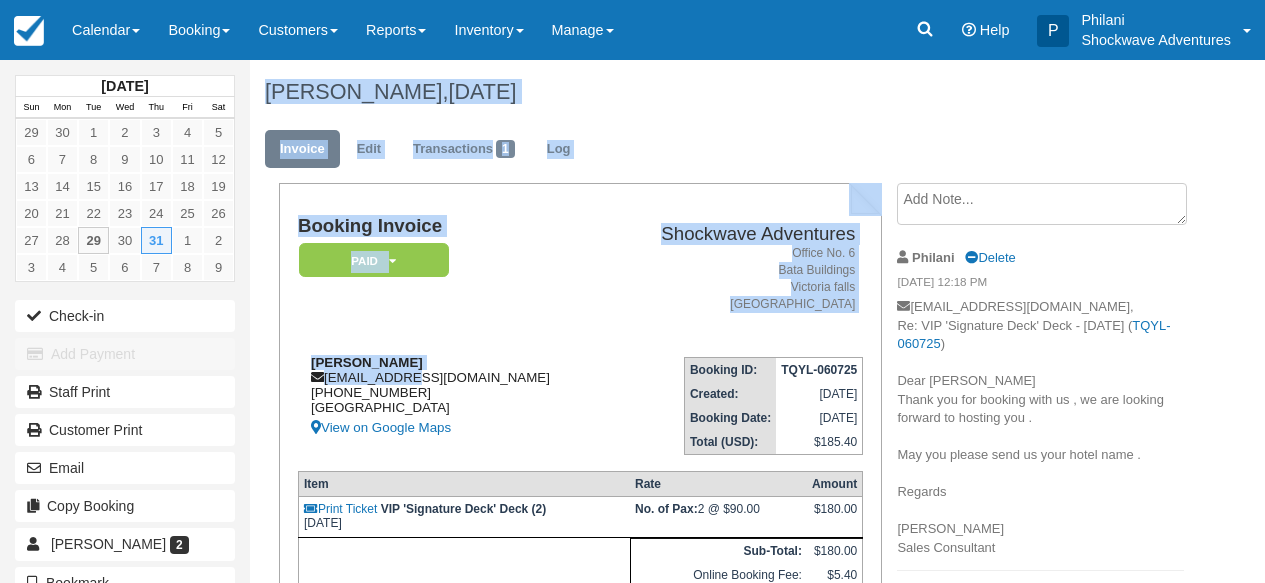 click on "[PERSON_NAME]  [EMAIL_ADDRESS][DOMAIN_NAME] [PHONE_NUMBER] [GEOGRAPHIC_DATA]
View on Google Maps" at bounding box center [452, 397] 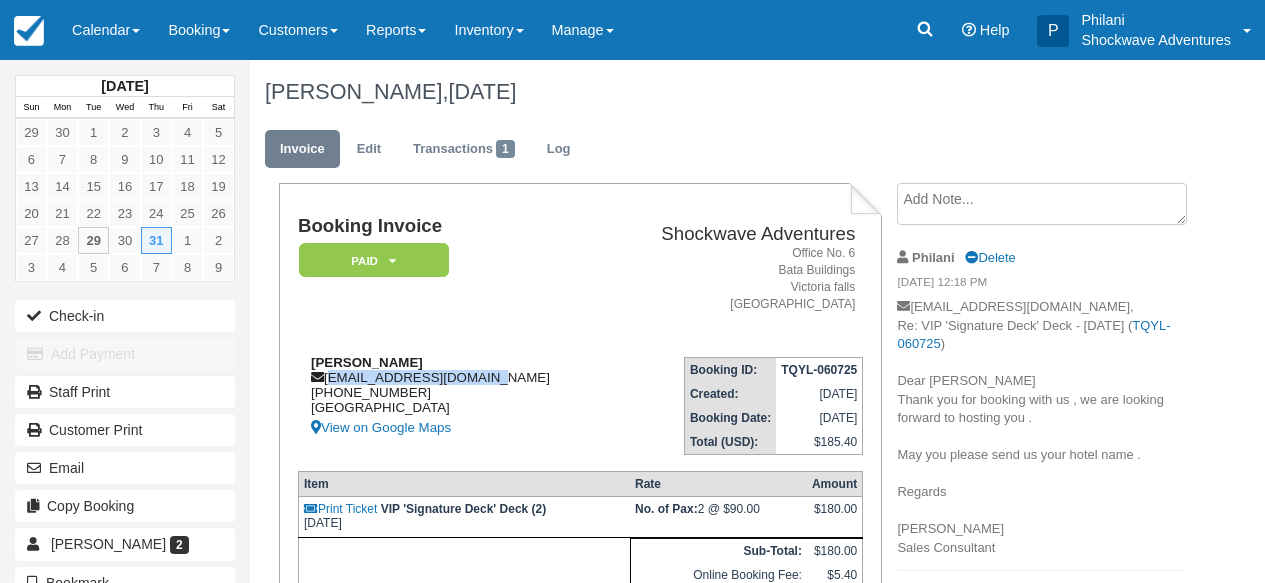 drag, startPoint x: 329, startPoint y: 383, endPoint x: 487, endPoint y: 382, distance: 158.00316 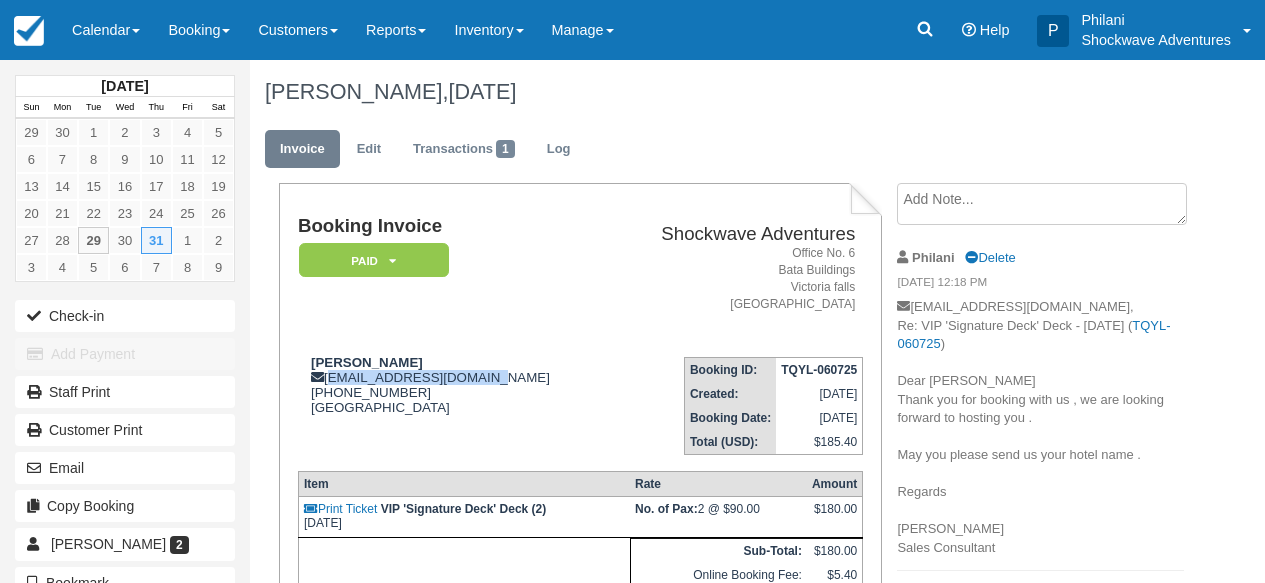 copy on "[EMAIL_ADDRESS][DOMAIN_NAME]" 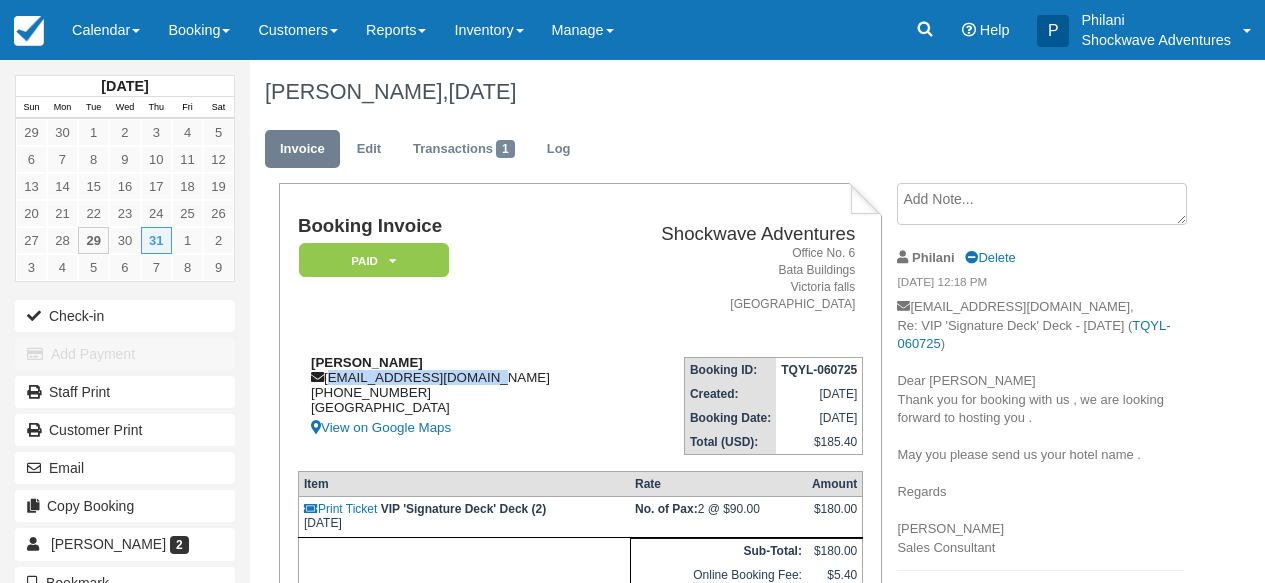 copy on "ryan1509@hotmail.co.uk" 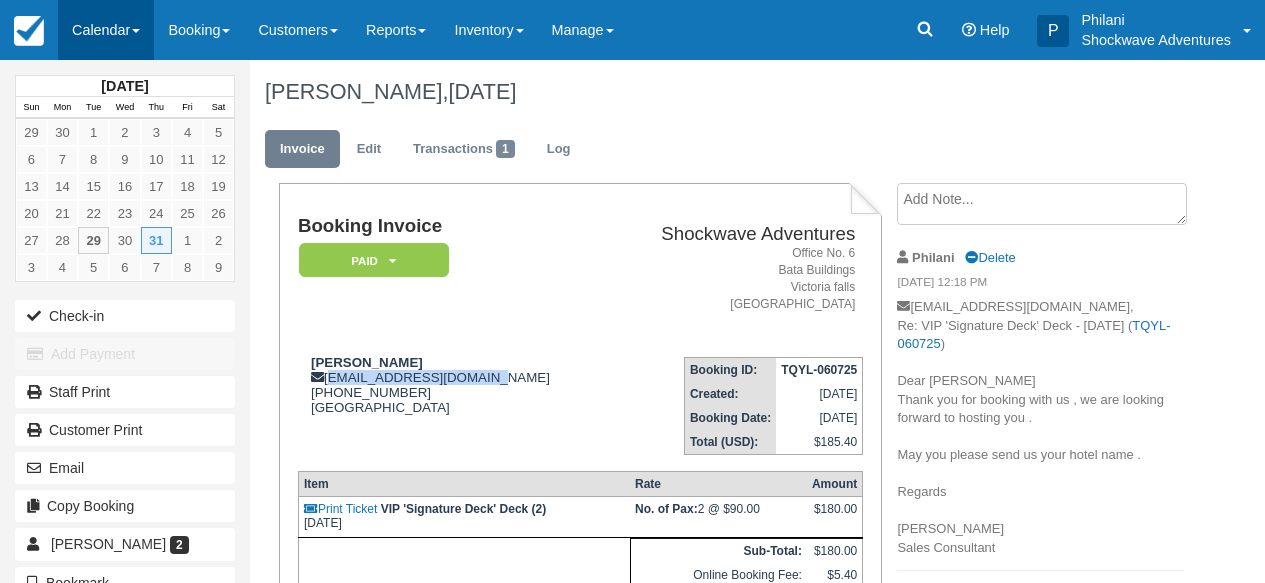 click on "Calendar" at bounding box center (106, 30) 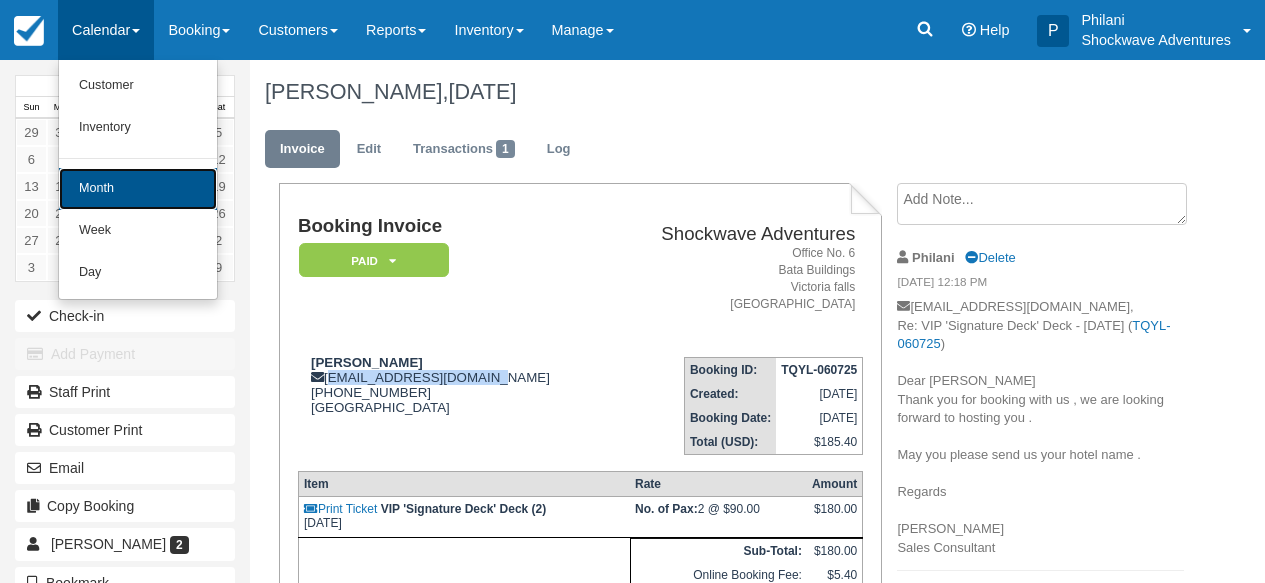 click on "Month" at bounding box center (138, 189) 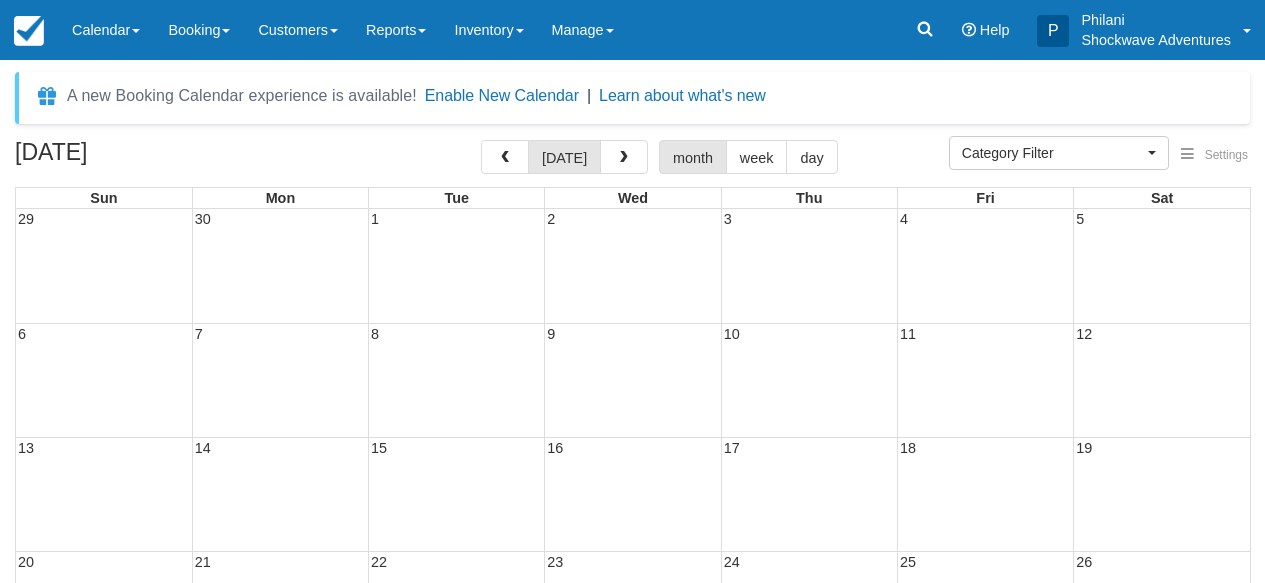 select 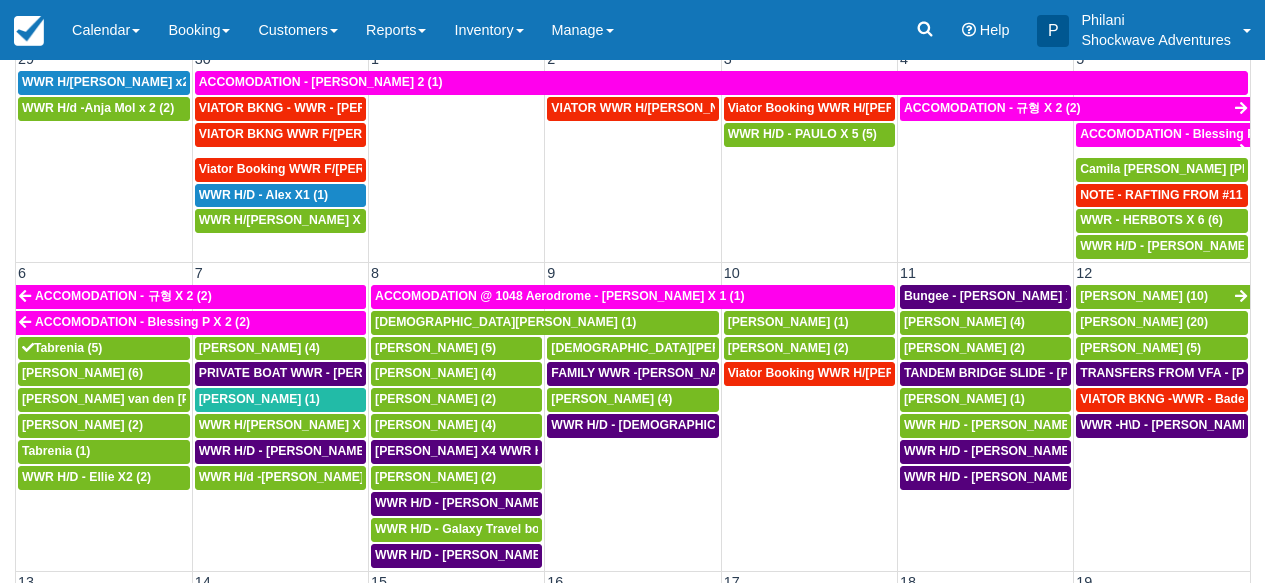 scroll, scrollTop: 763, scrollLeft: 0, axis: vertical 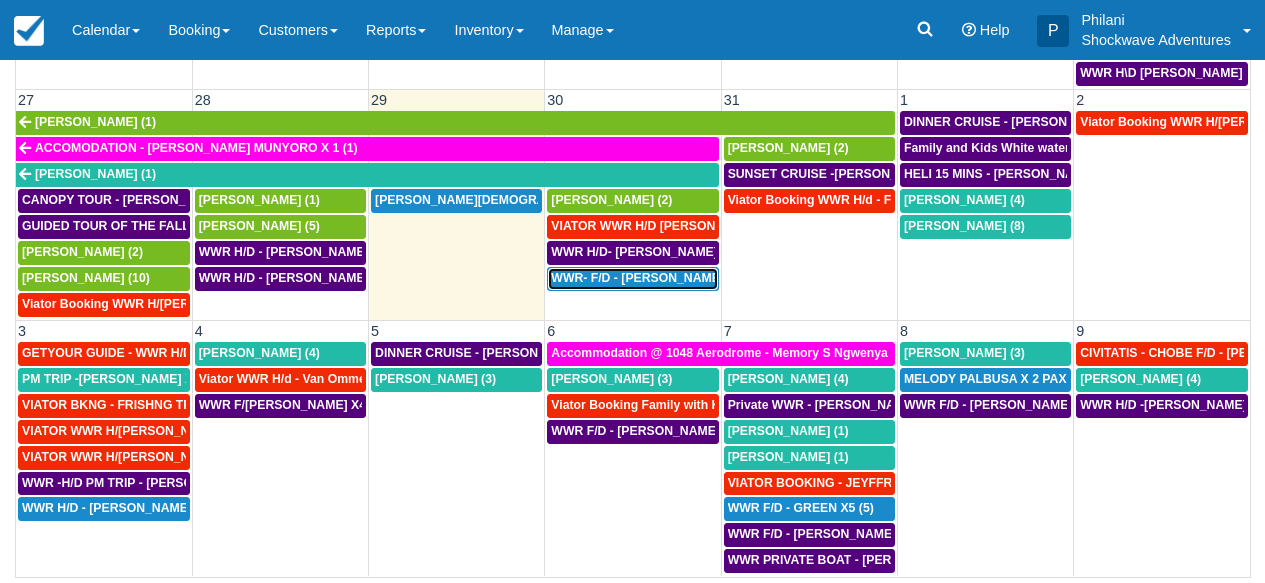 click on "WWR- F/D - MISS CHEN HUAJUAN X1 (1)" at bounding box center (655, 278) 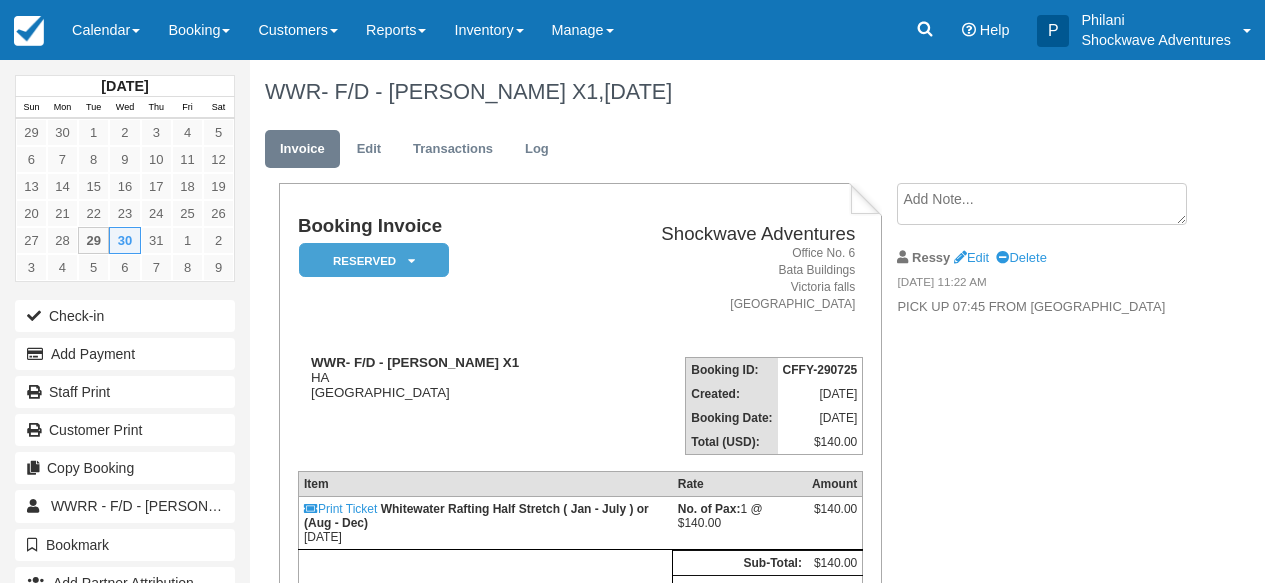 scroll, scrollTop: 0, scrollLeft: 0, axis: both 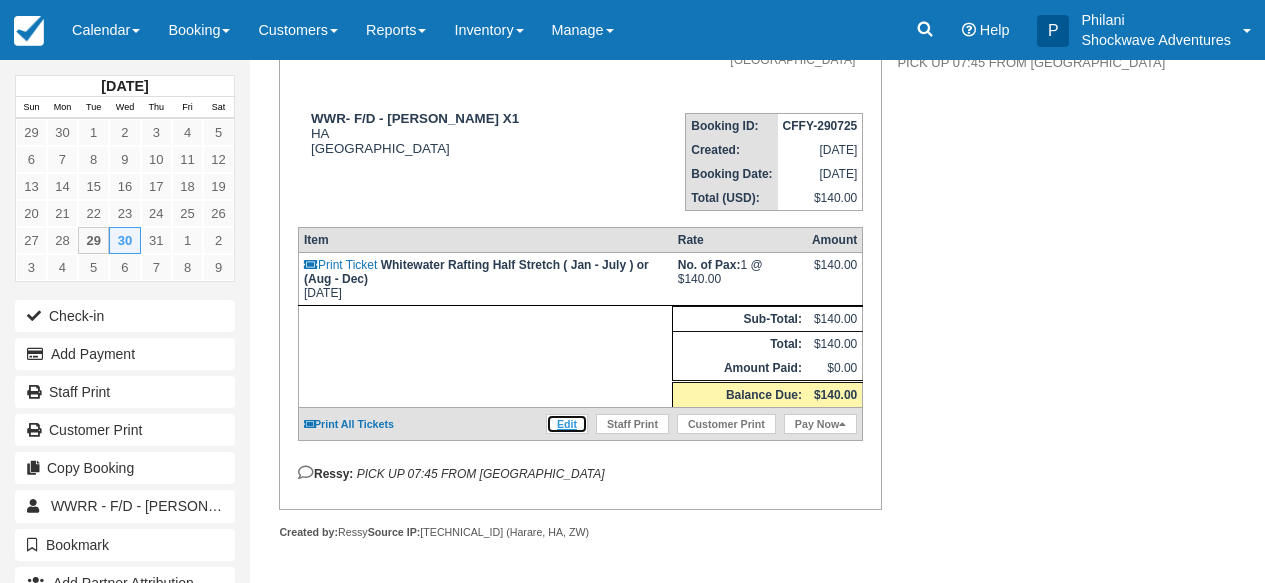 click on "Edit" at bounding box center [567, 424] 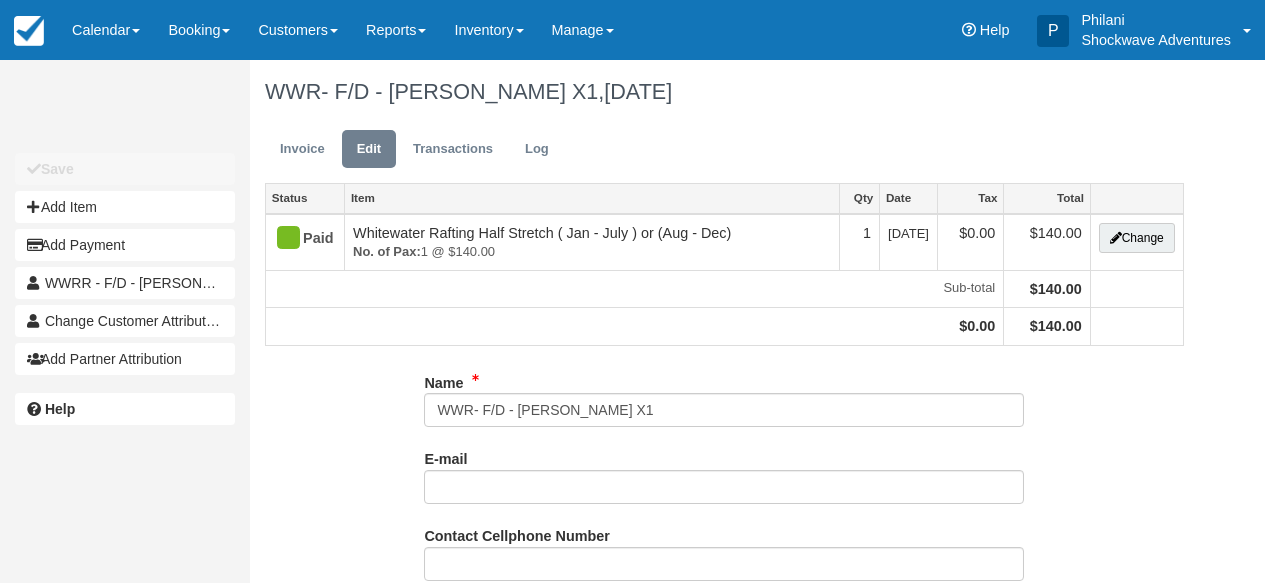 scroll, scrollTop: 0, scrollLeft: 0, axis: both 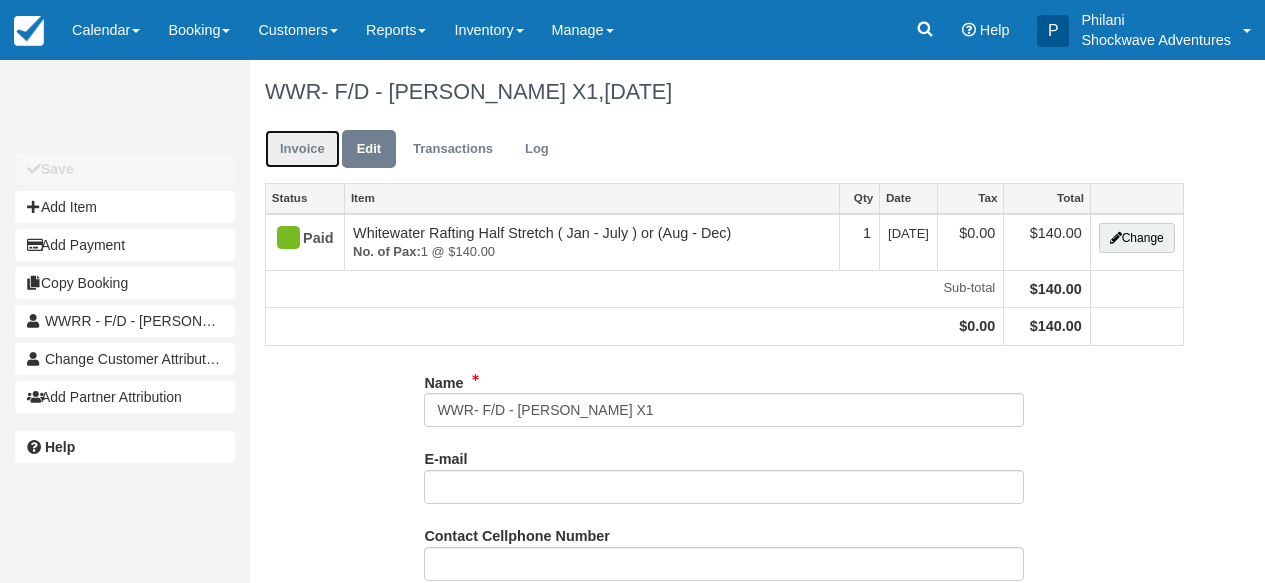 click on "Invoice" at bounding box center (302, 149) 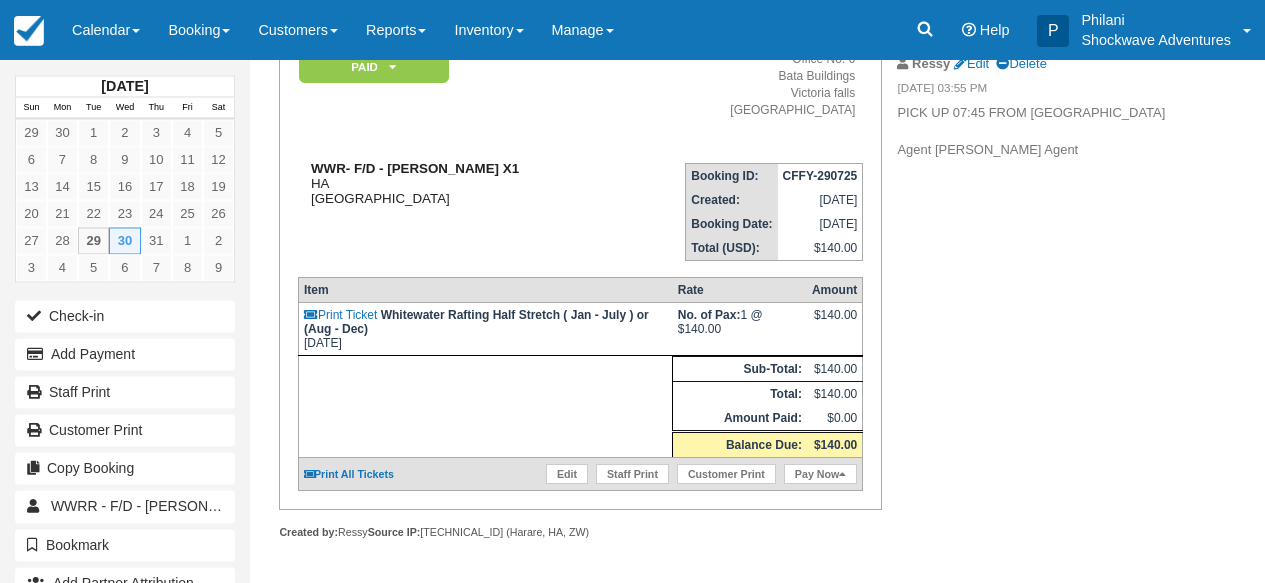 scroll, scrollTop: 215, scrollLeft: 0, axis: vertical 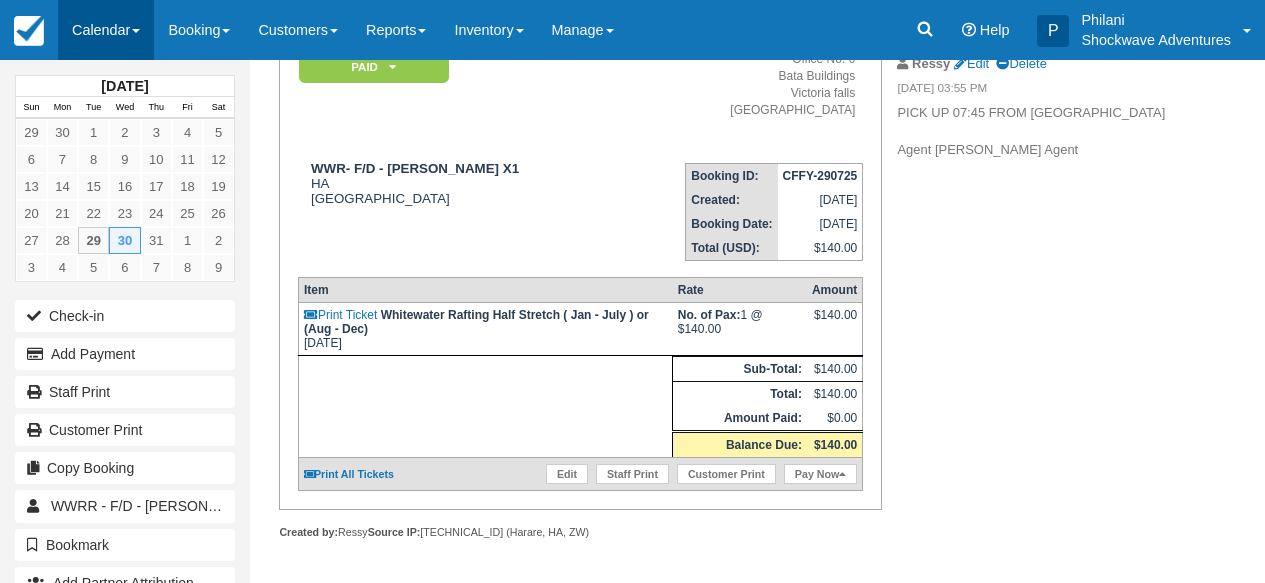 click on "Calendar" at bounding box center [106, 30] 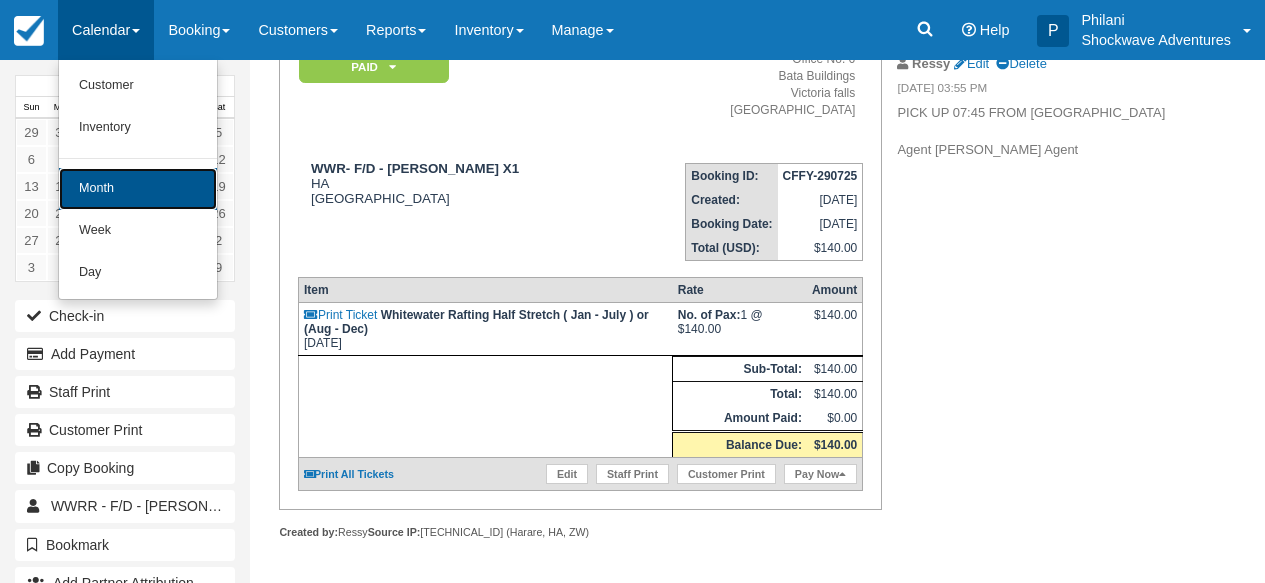 click on "Month" at bounding box center (138, 189) 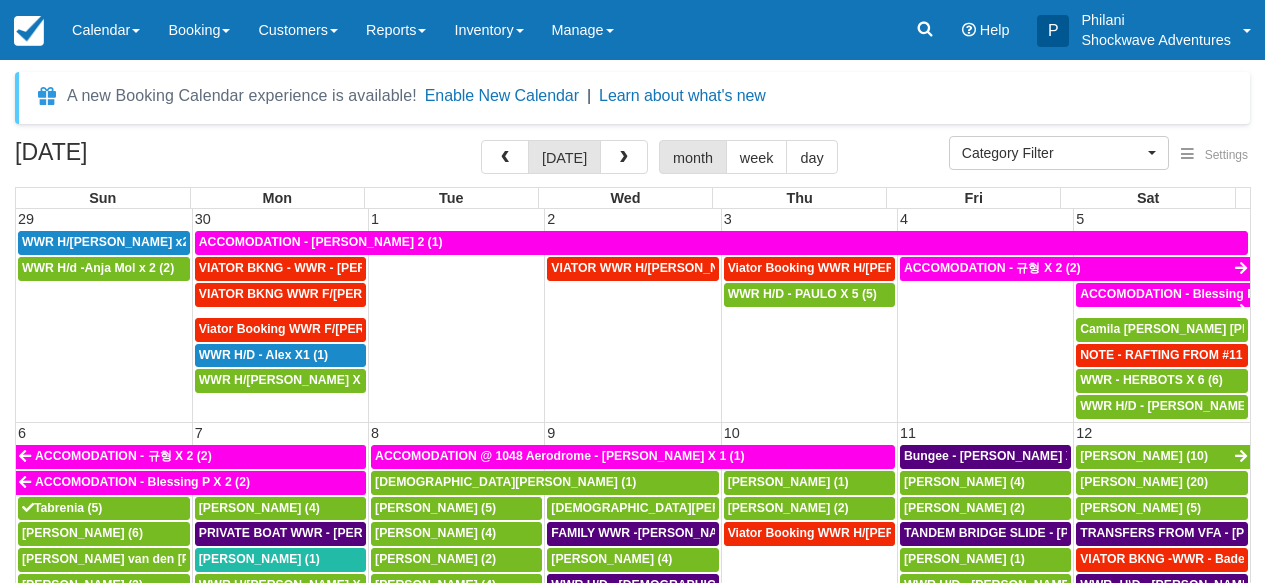 select 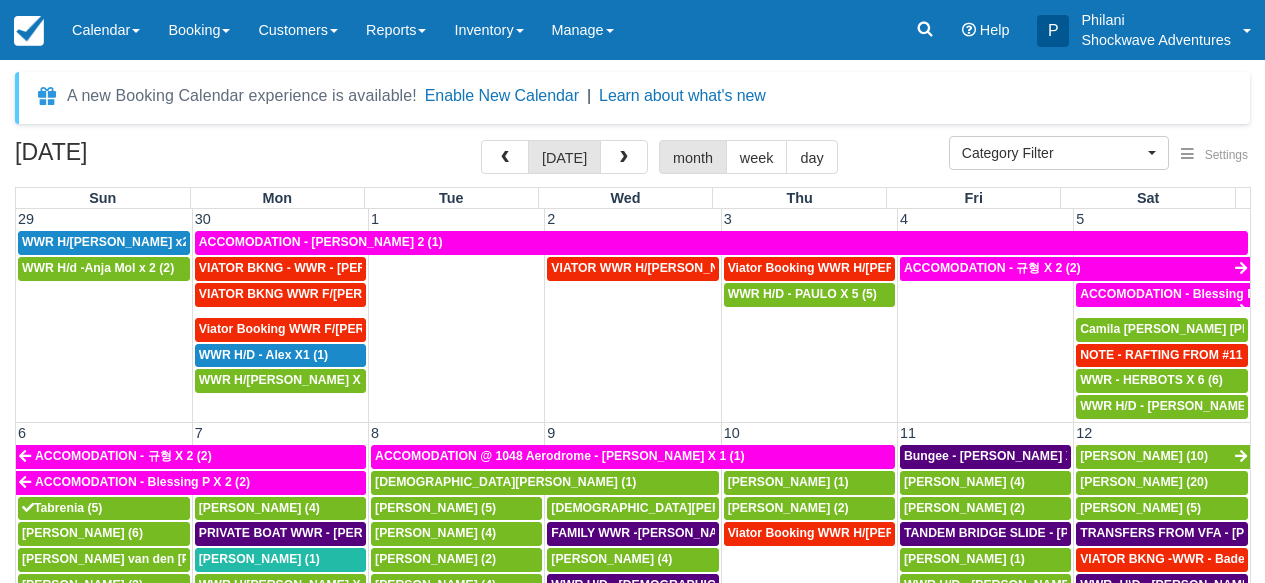 scroll, scrollTop: 144, scrollLeft: 0, axis: vertical 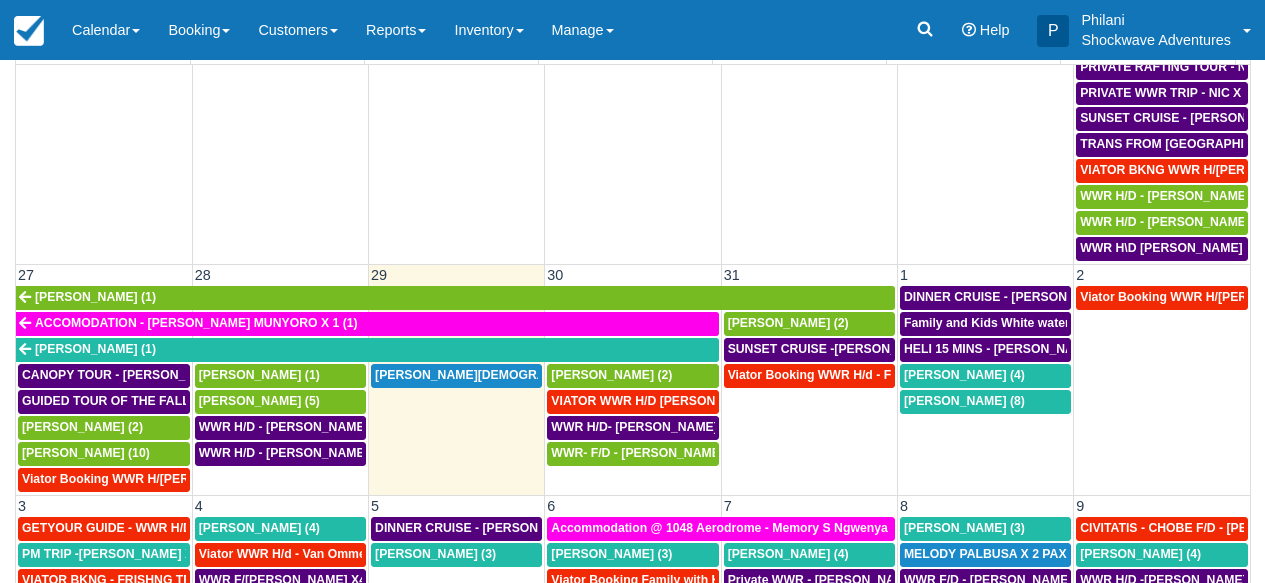 click on "30" at bounding box center [633, 274] 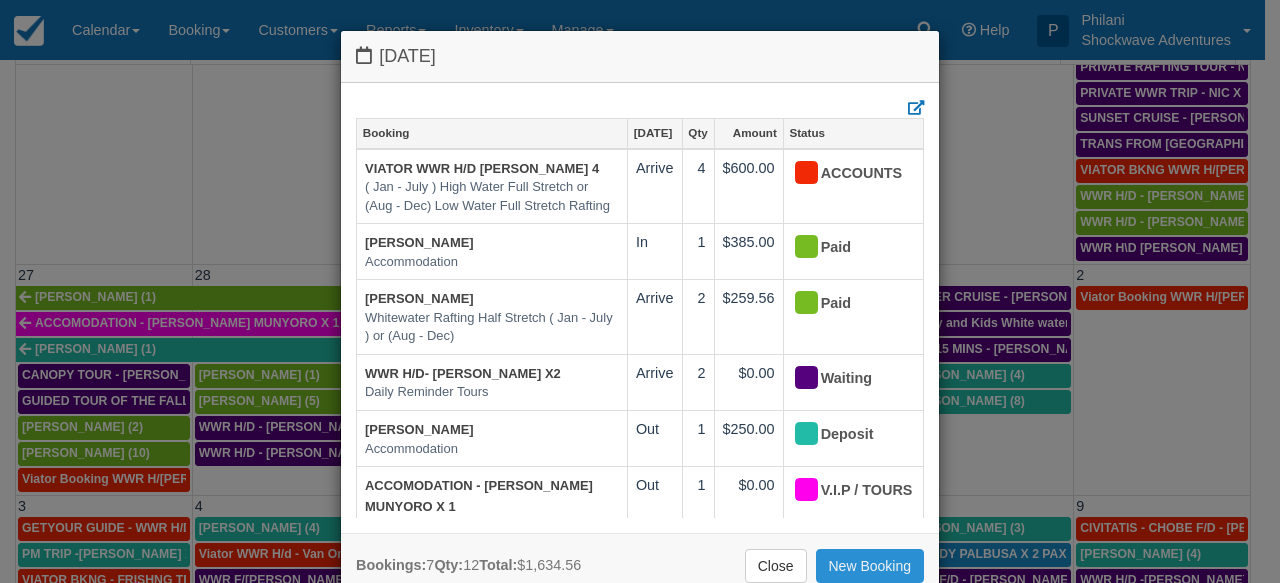 click on "New Booking" at bounding box center [870, 566] 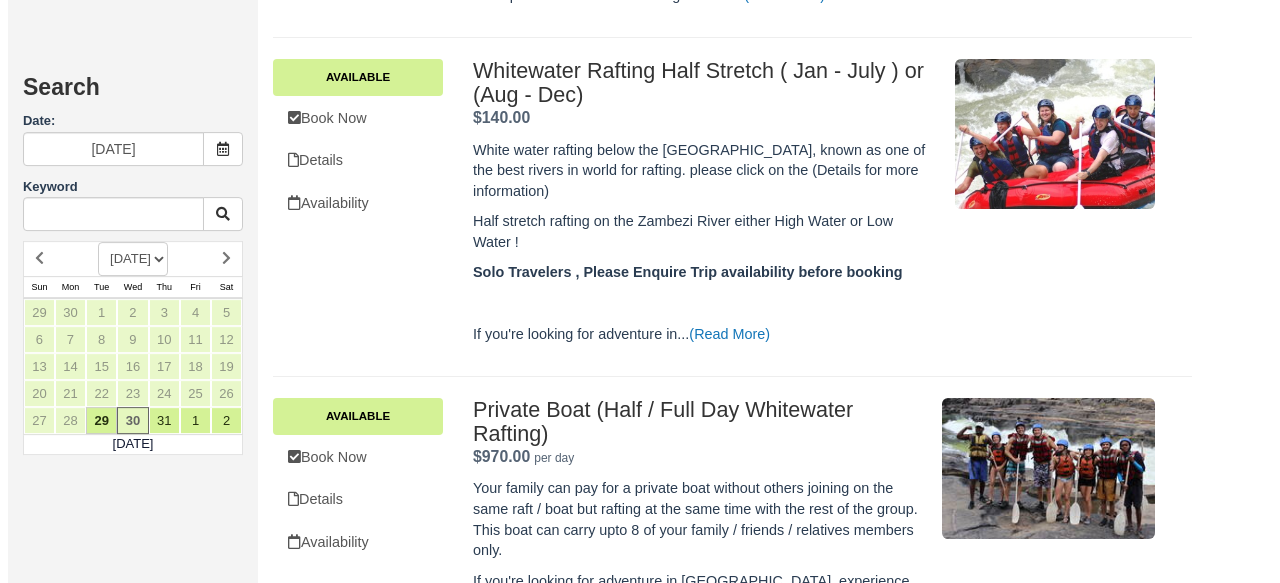 scroll, scrollTop: 608, scrollLeft: 0, axis: vertical 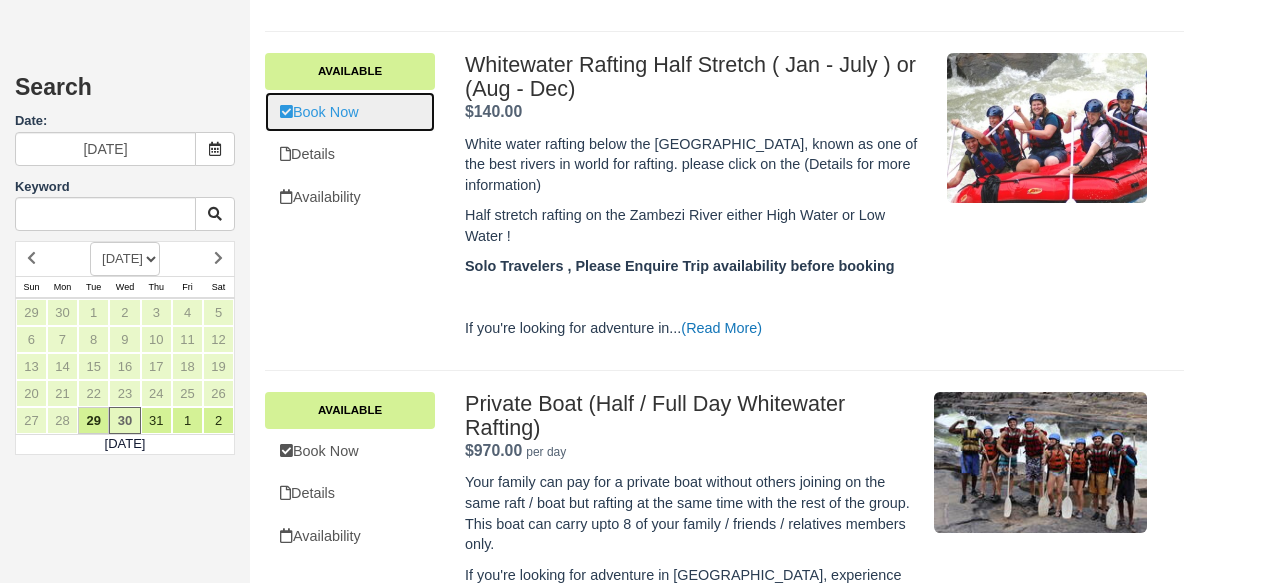 click on "Book Now" at bounding box center (350, 112) 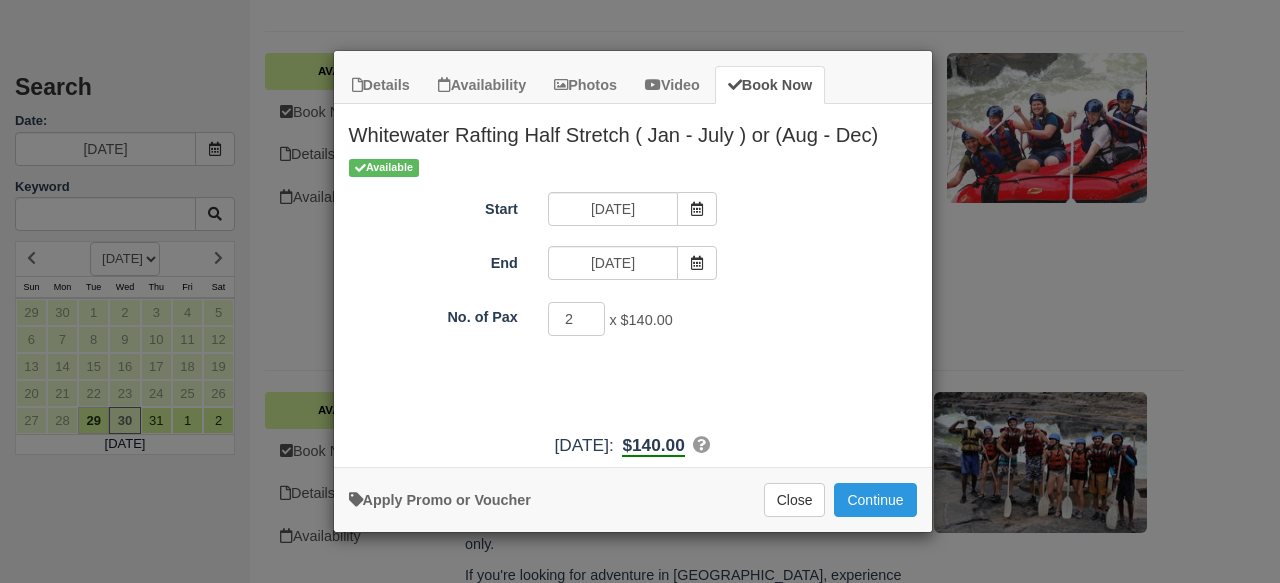 click on "2" at bounding box center [577, 319] 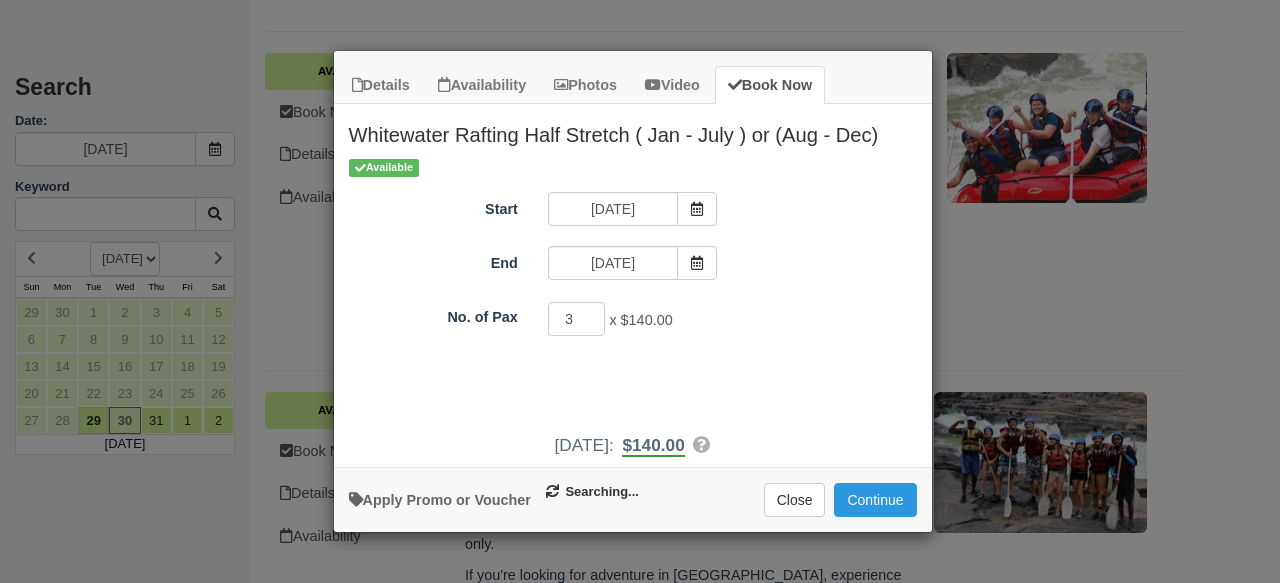 click on "3" at bounding box center (577, 319) 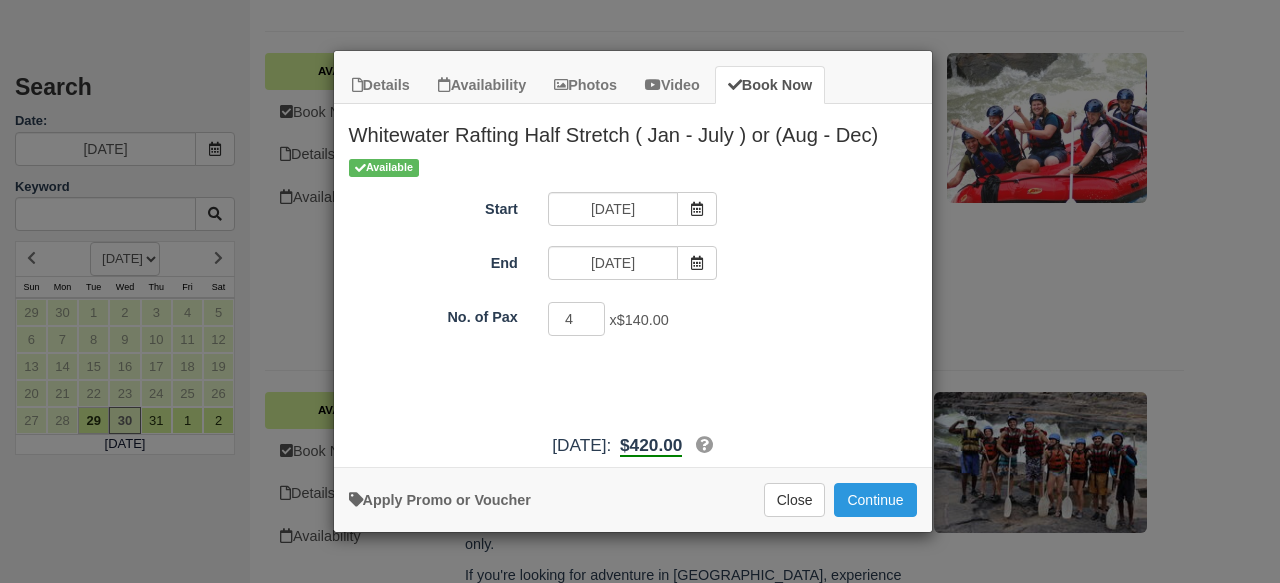 type on "4" 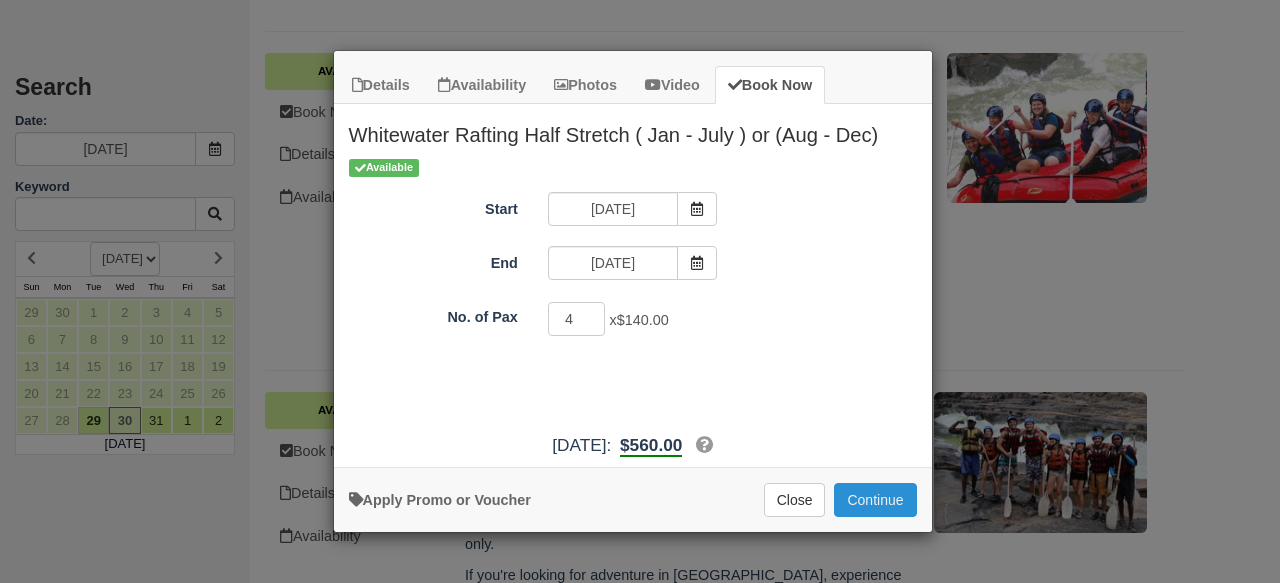 click on "Continue" at bounding box center [875, 500] 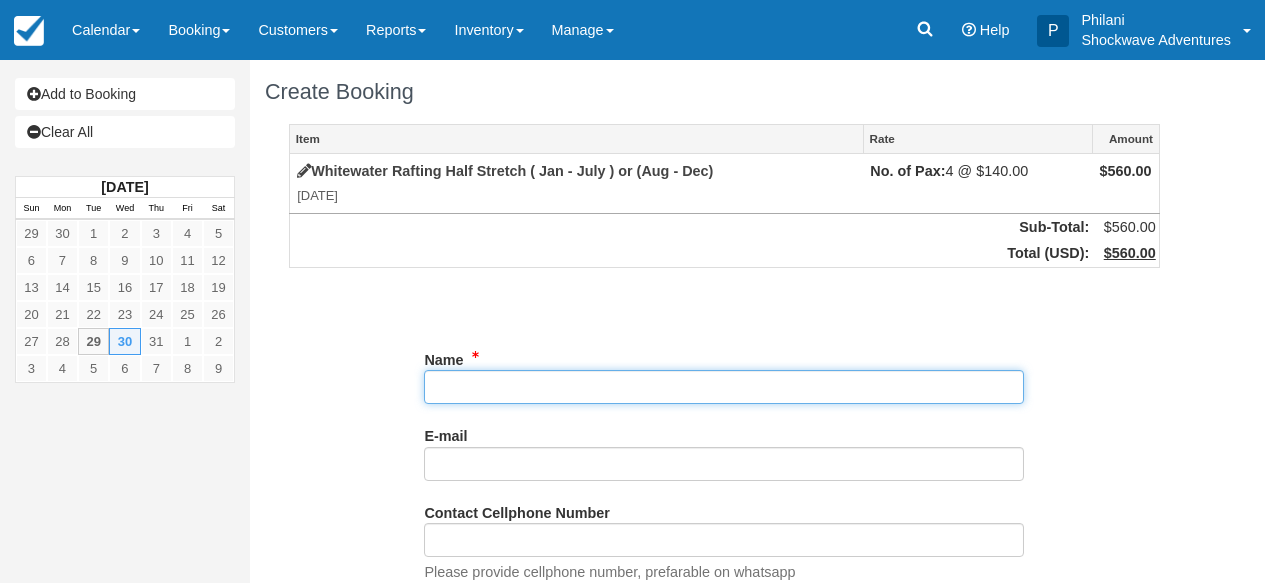 click on "Name" at bounding box center [724, 387] 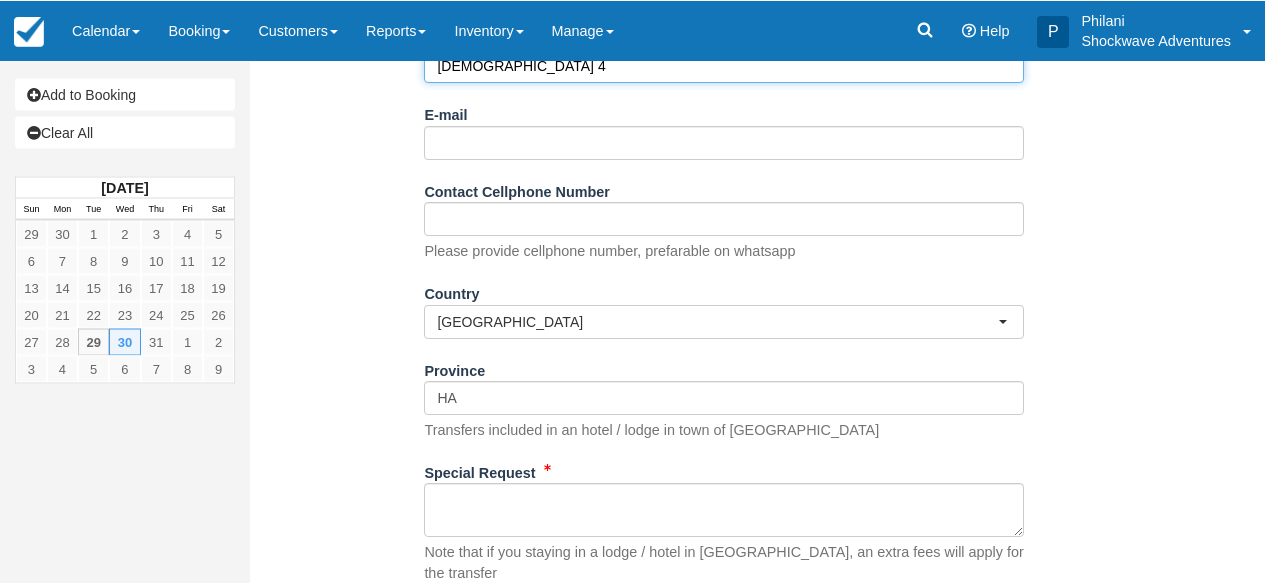 scroll, scrollTop: 368, scrollLeft: 0, axis: vertical 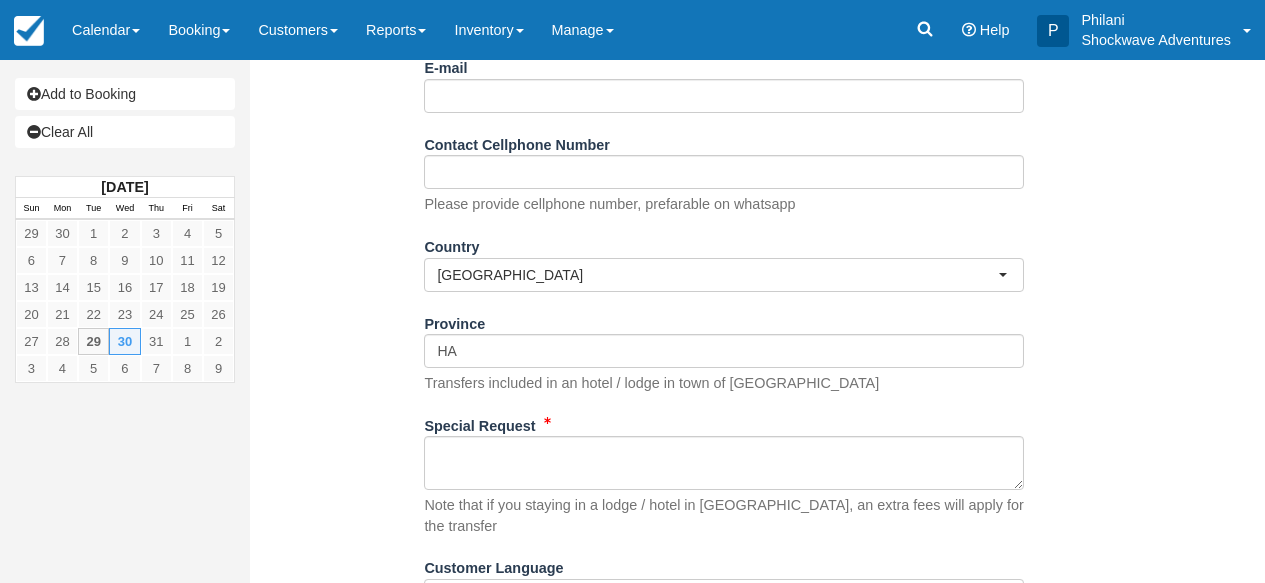 type on "SRI X 4" 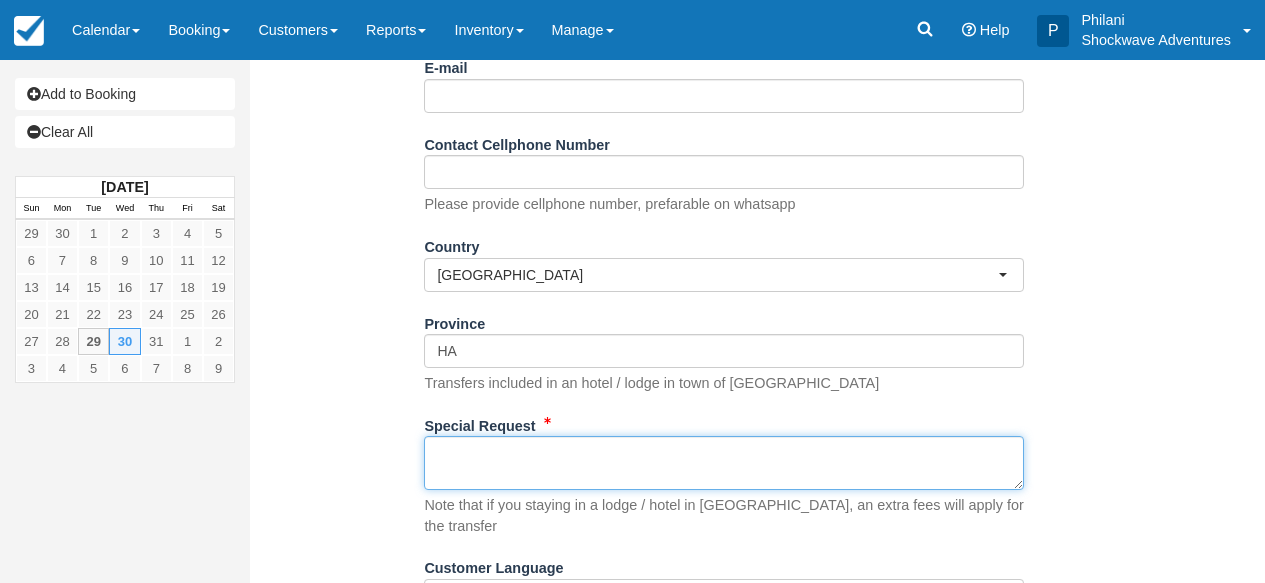 click on "Special Request" at bounding box center [724, 463] 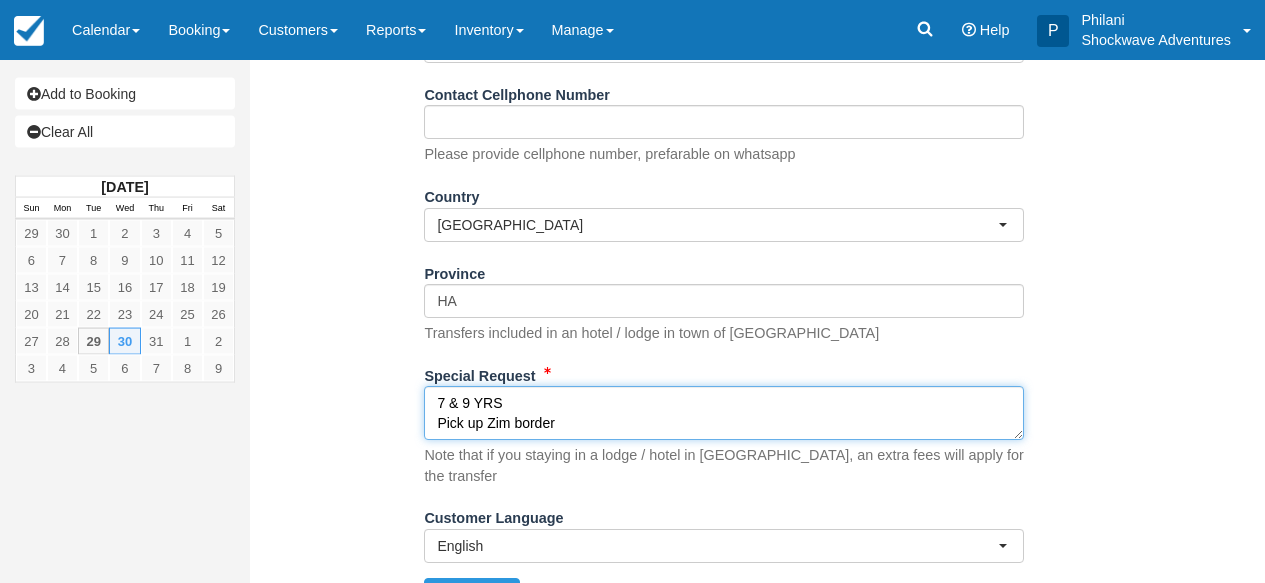 scroll, scrollTop: 451, scrollLeft: 0, axis: vertical 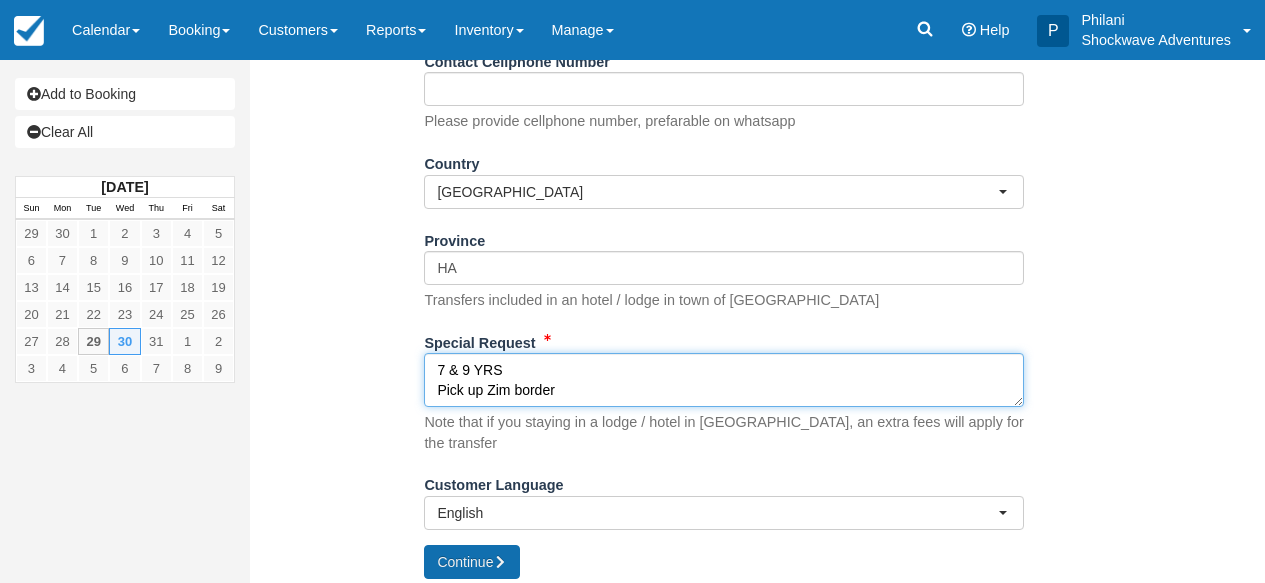 type on "7 & 9 YRS
Pick up Zim border" 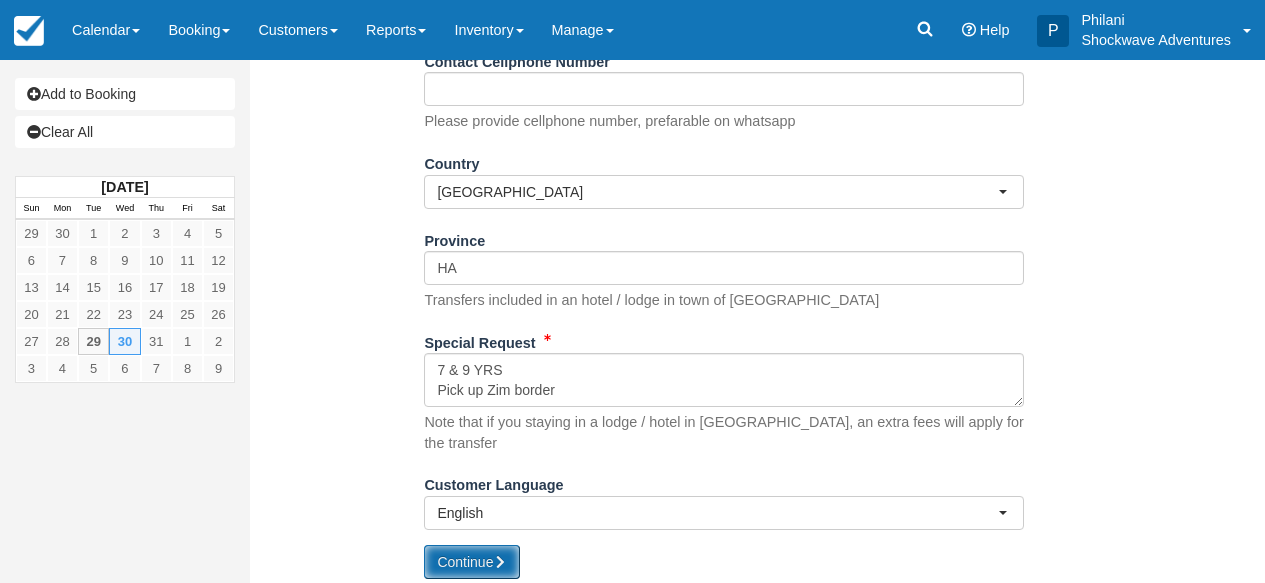 click on "Continue" at bounding box center [472, 562] 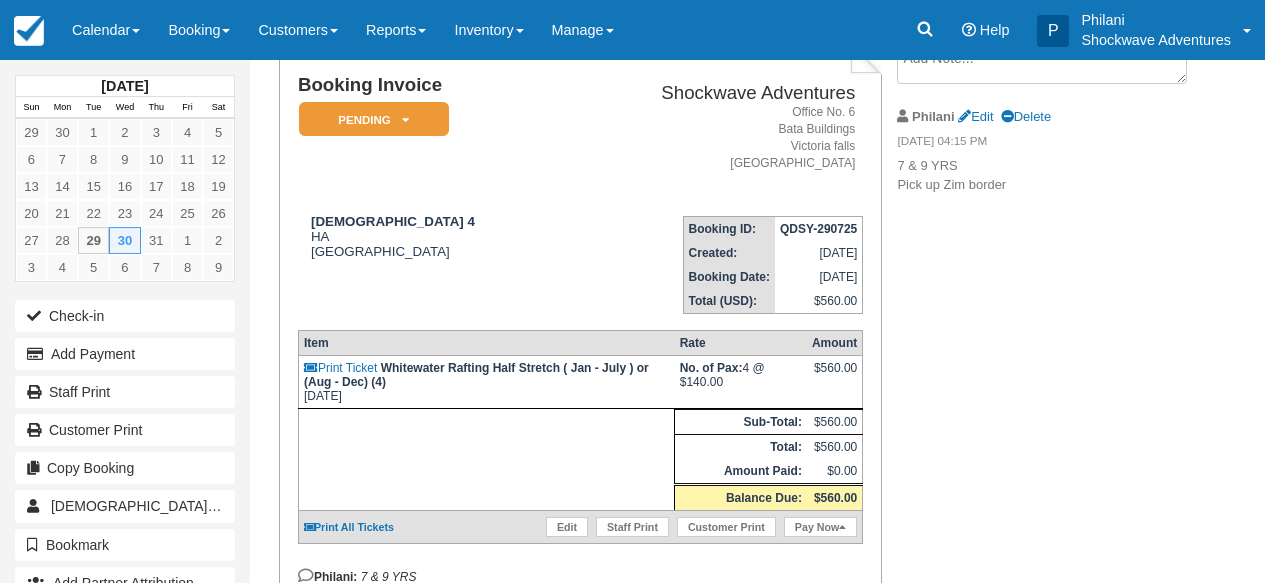 scroll, scrollTop: 80, scrollLeft: 0, axis: vertical 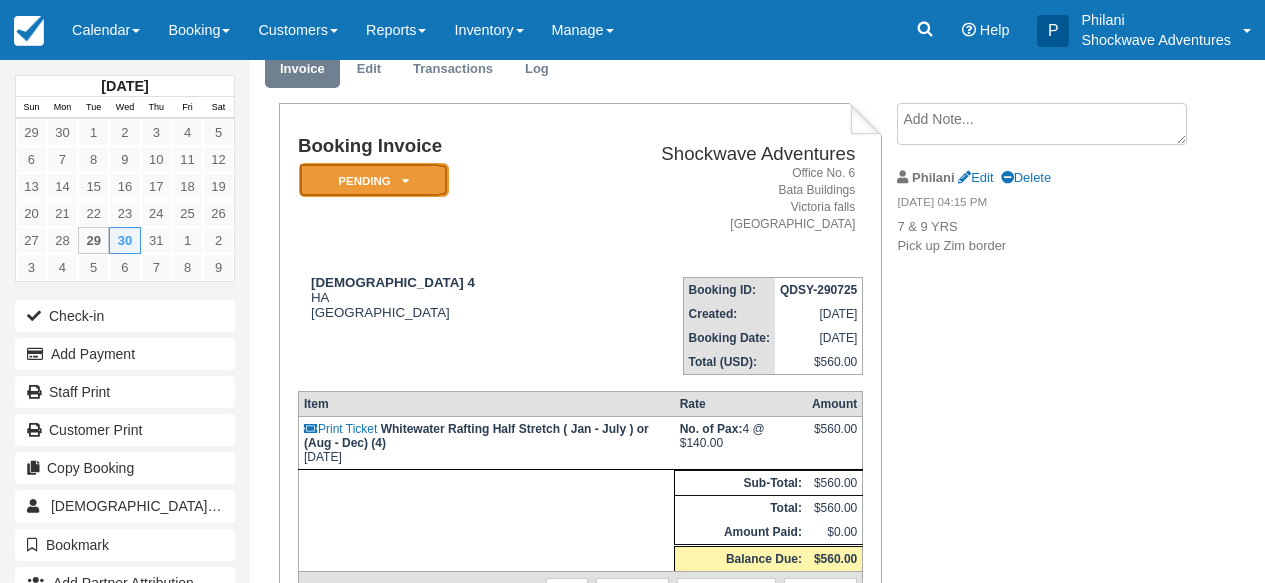 click at bounding box center (405, 181) 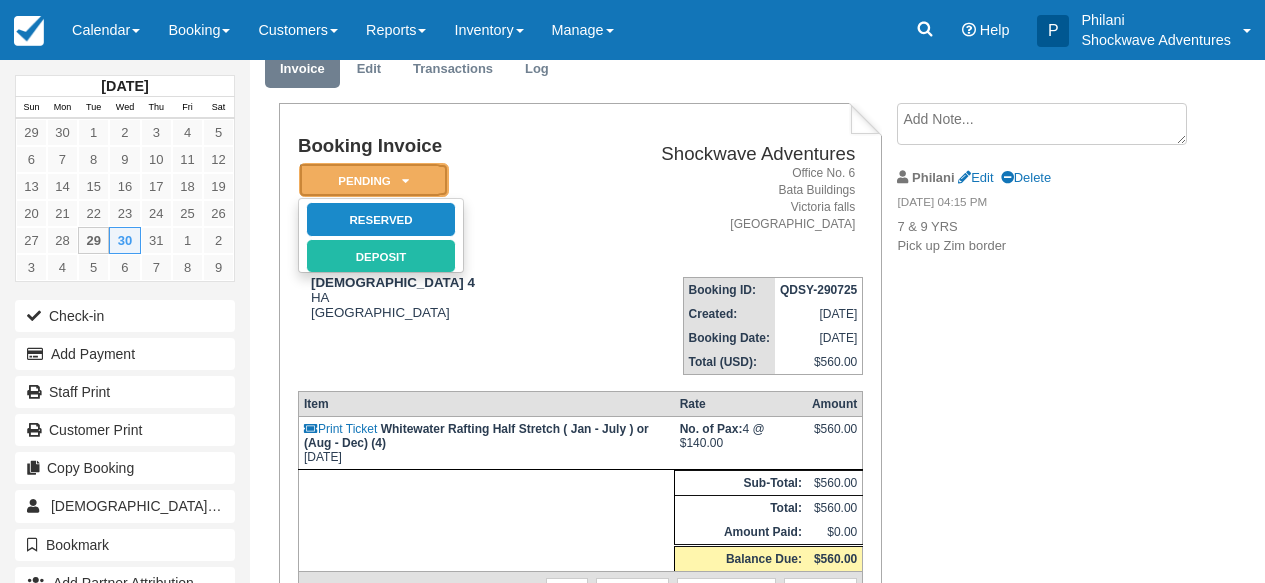scroll, scrollTop: 0, scrollLeft: 0, axis: both 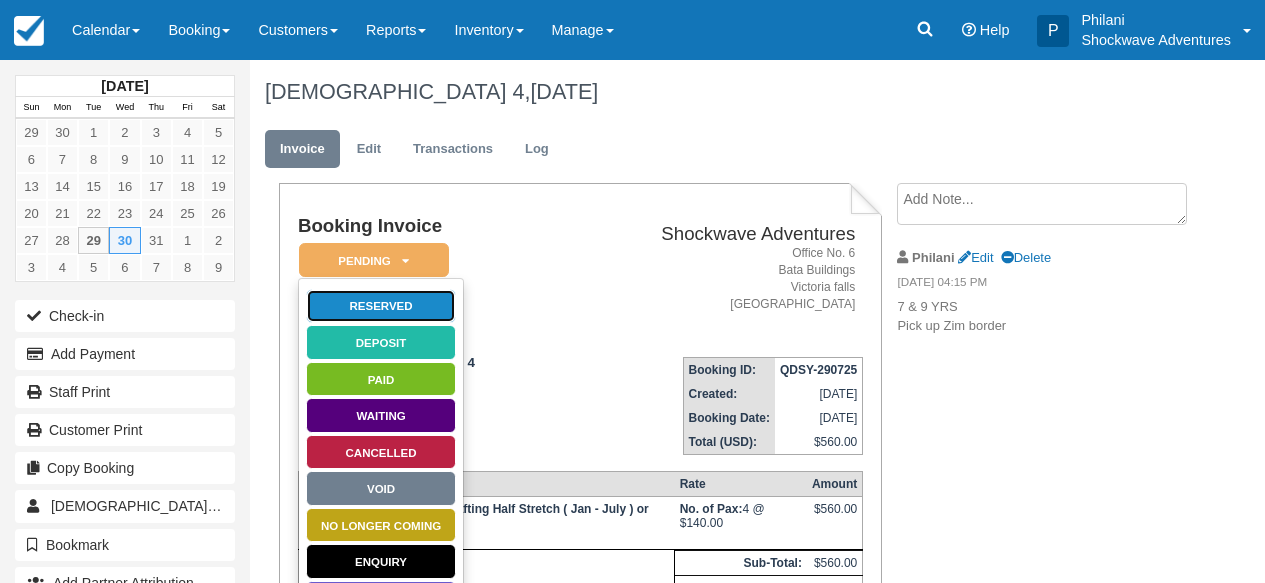 click on "Reserved" at bounding box center (381, 306) 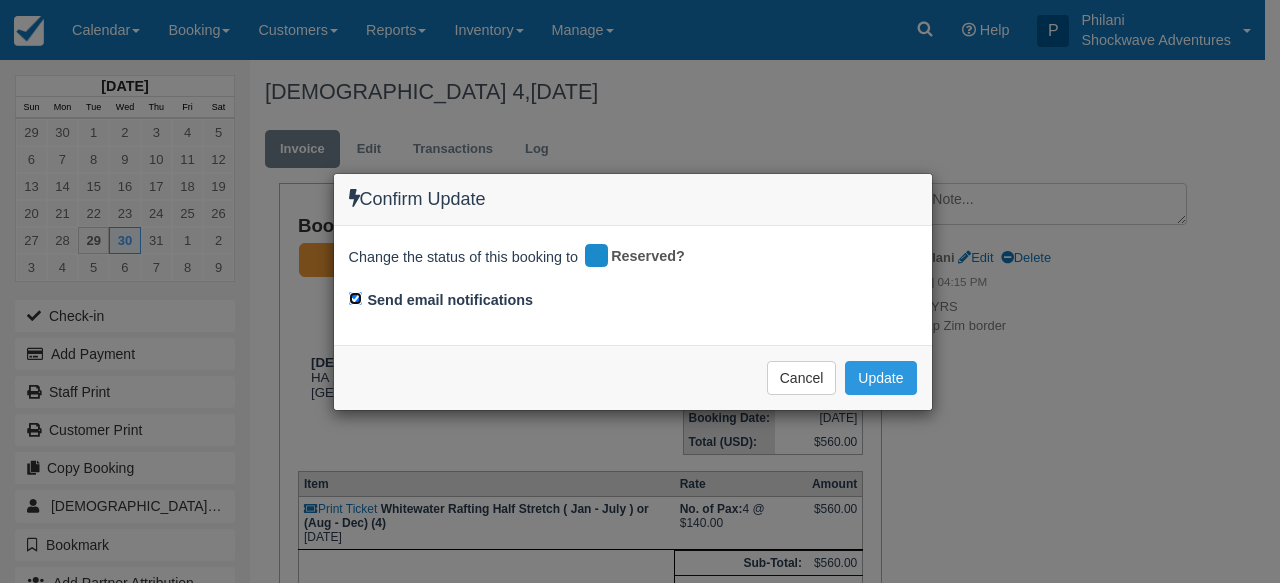 click on "Send email notifications" at bounding box center (355, 298) 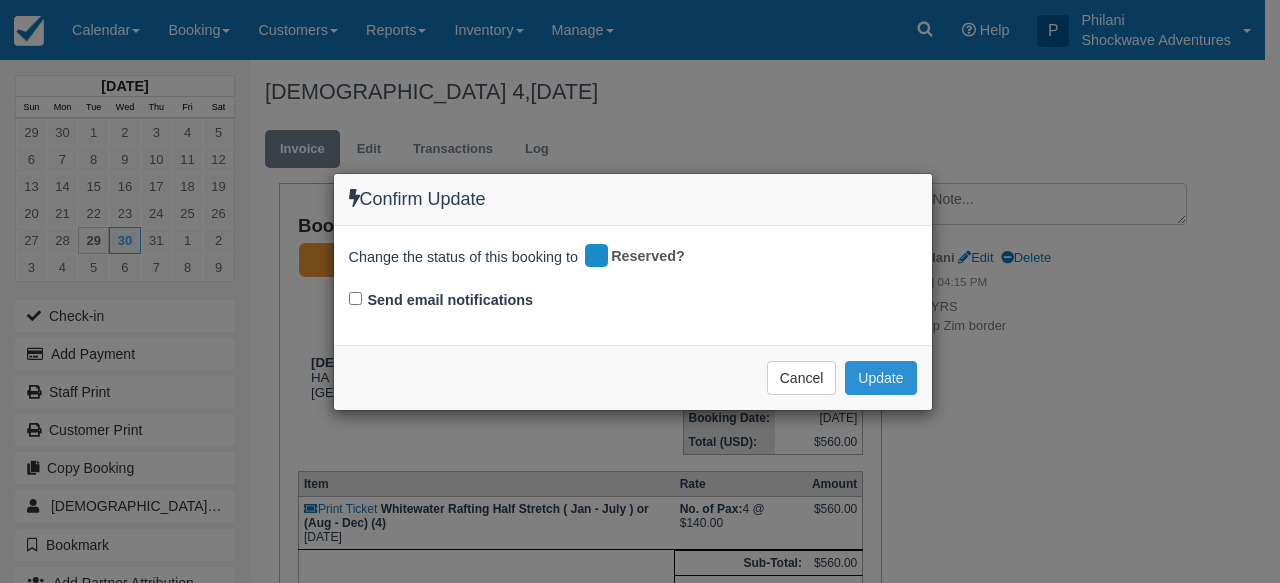 click on "Update" at bounding box center (880, 378) 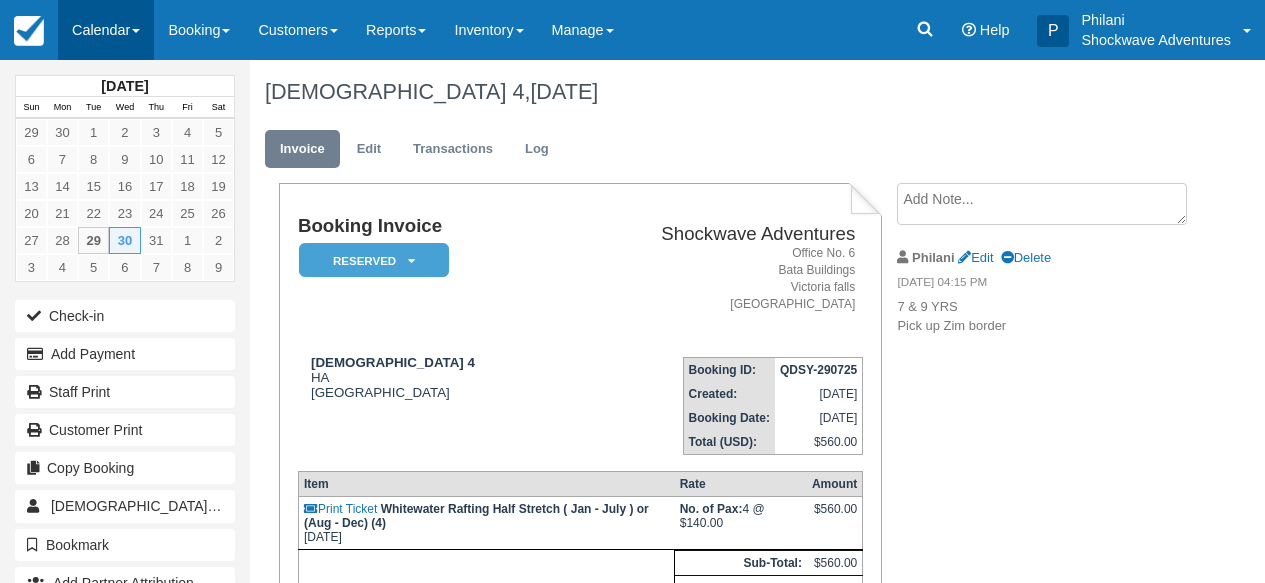 click on "Calendar" at bounding box center [106, 30] 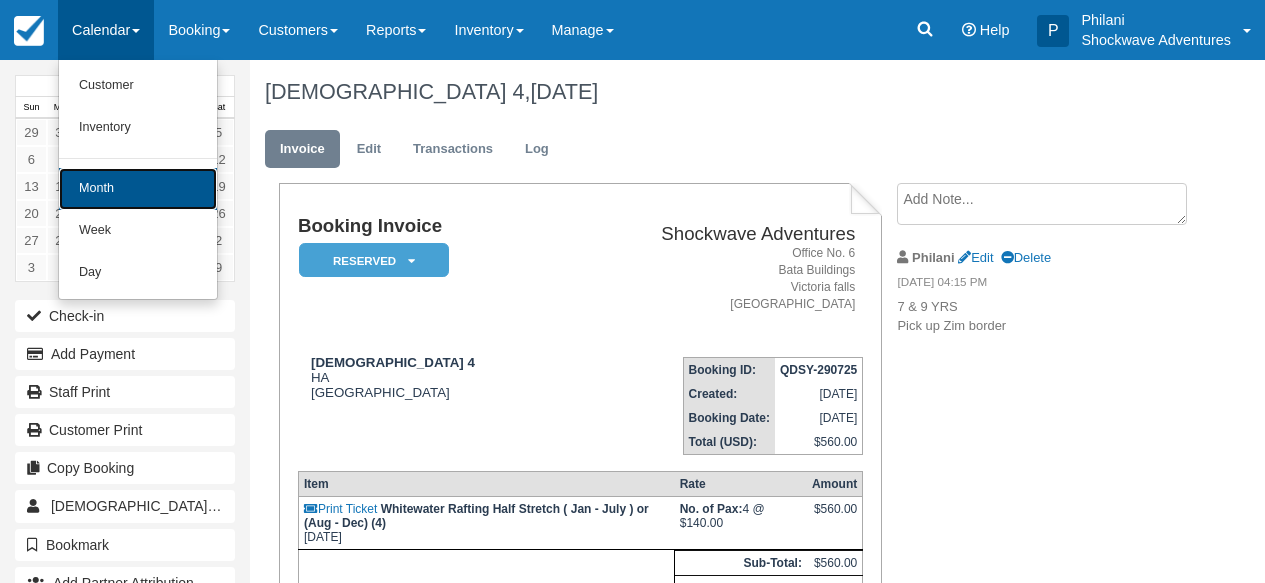 click on "Month" at bounding box center (138, 189) 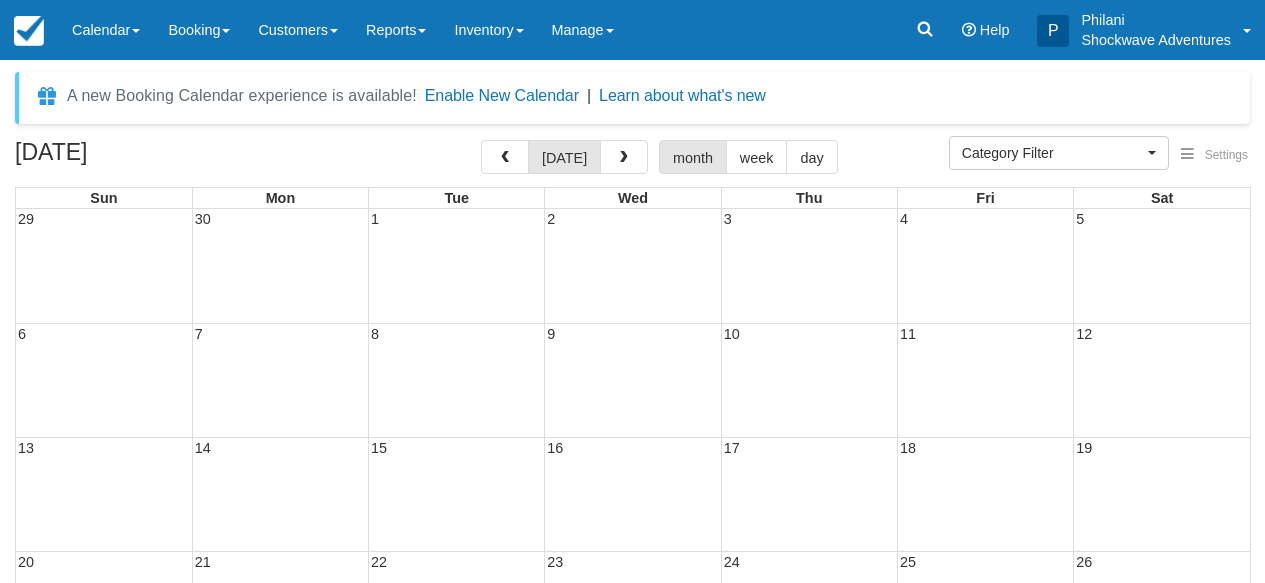 select 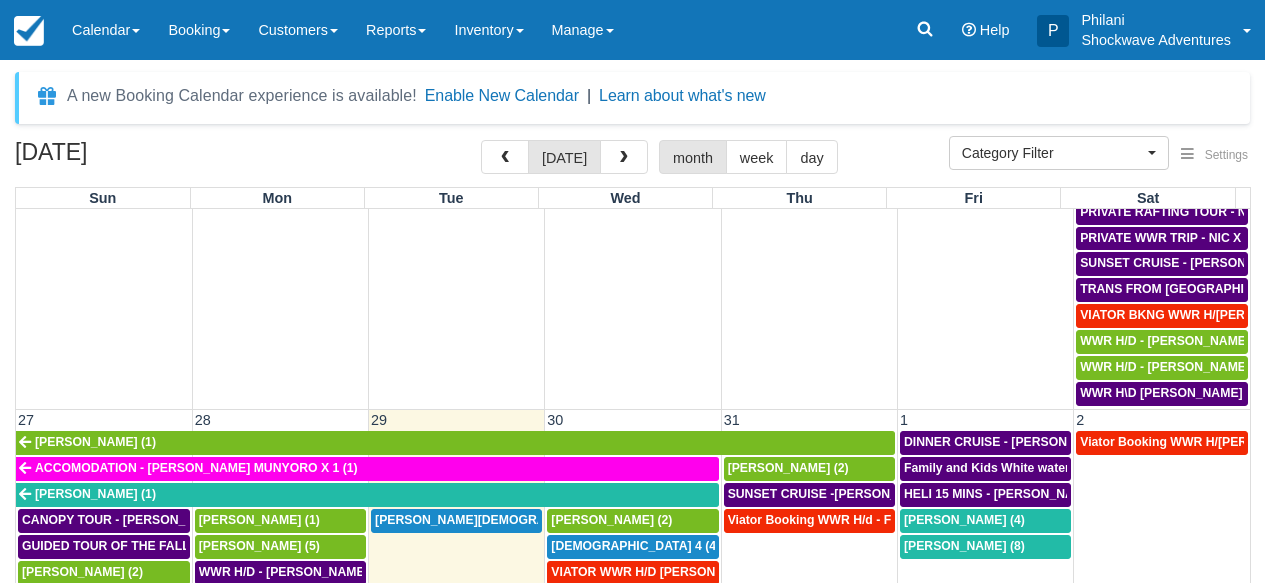 scroll, scrollTop: 1079, scrollLeft: 0, axis: vertical 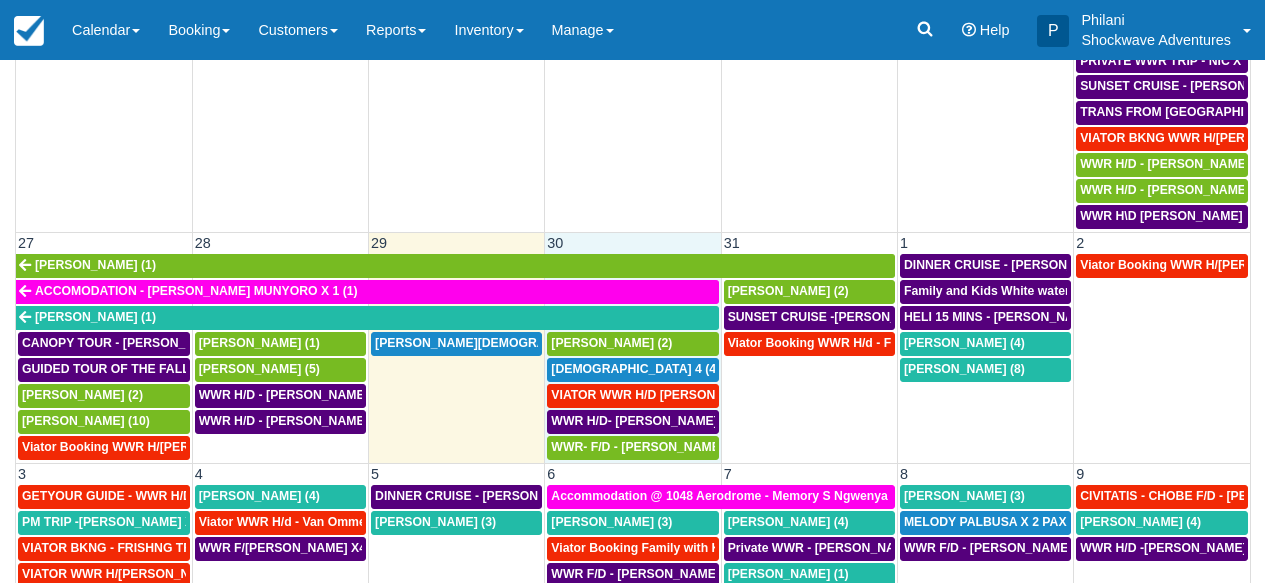 click on "30" at bounding box center (633, 242) 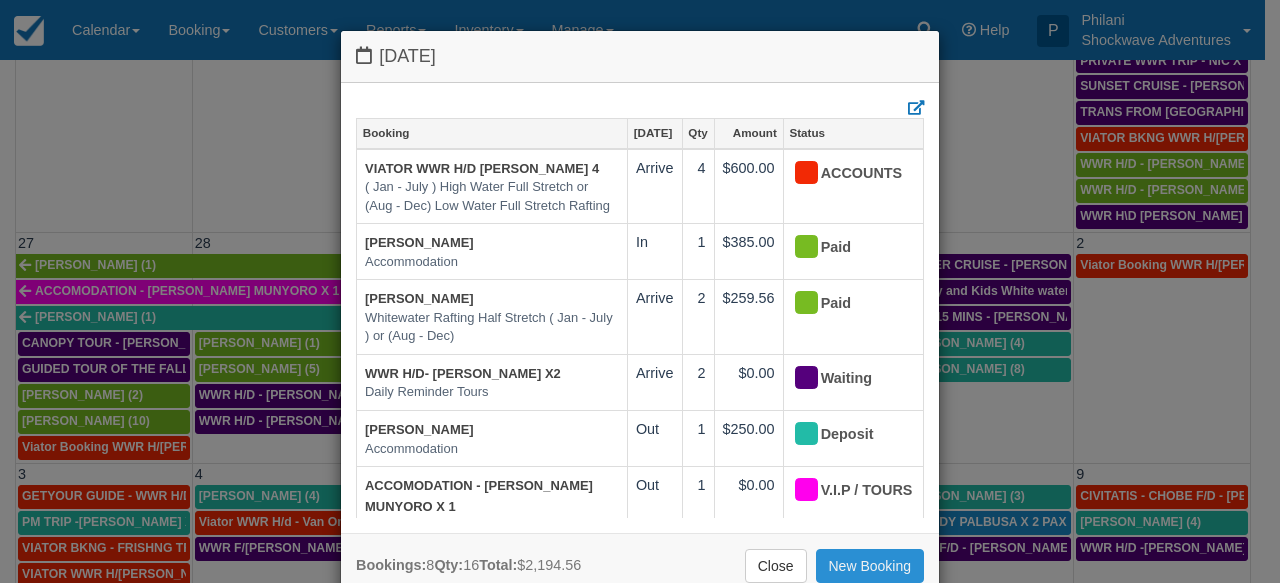 click on "New Booking" at bounding box center (870, 566) 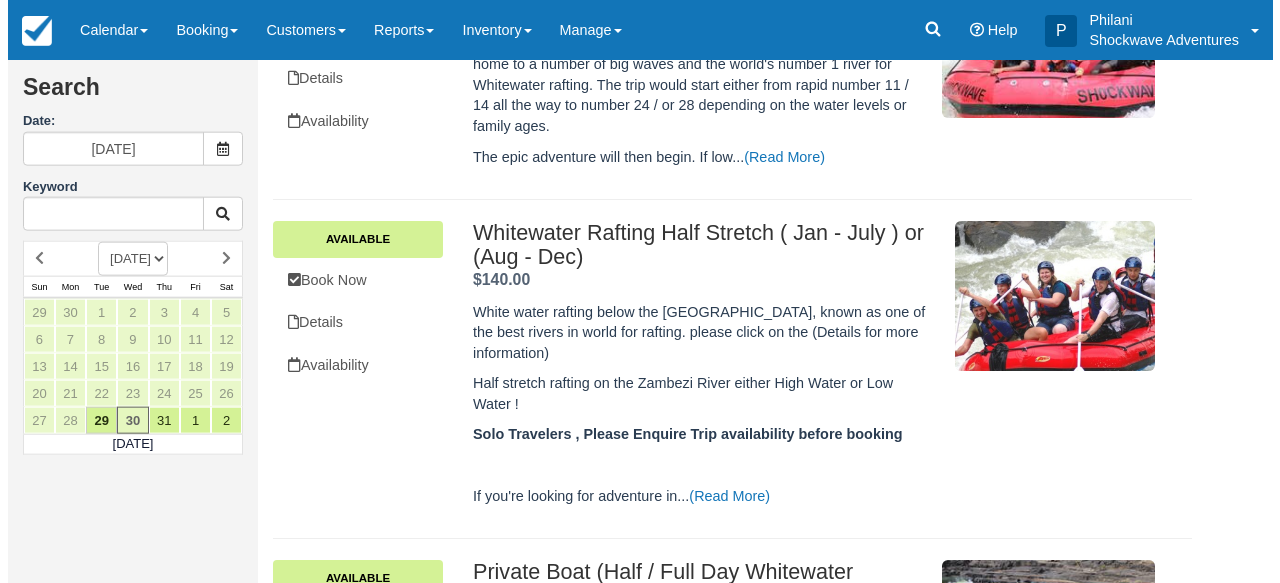 scroll, scrollTop: 560, scrollLeft: 0, axis: vertical 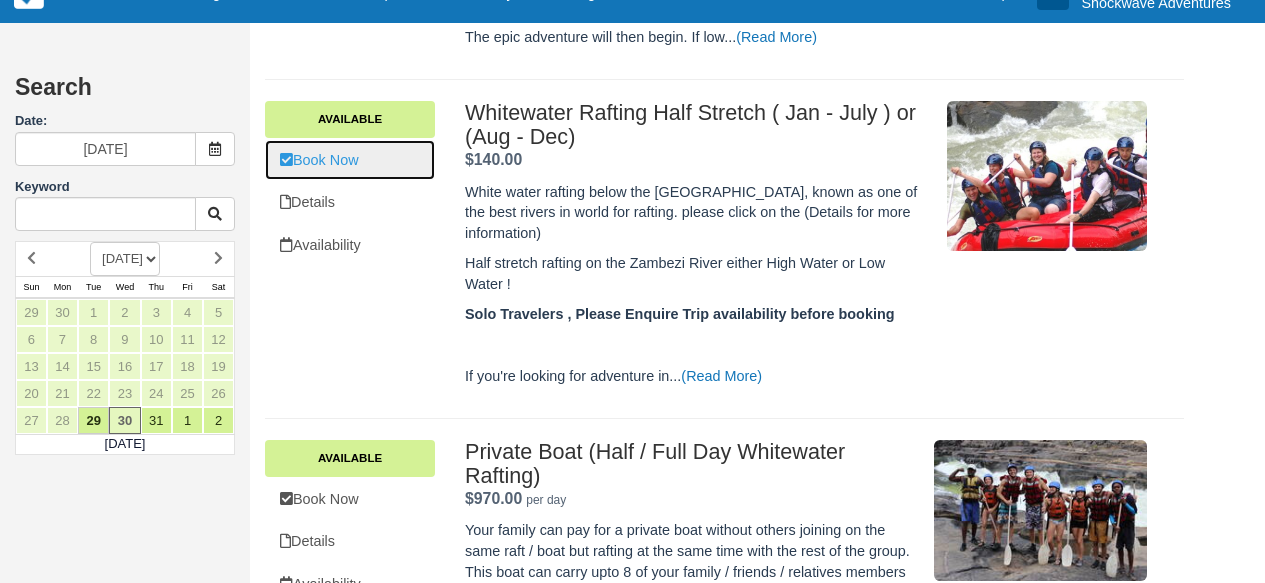 click on "Book Now" at bounding box center (350, 160) 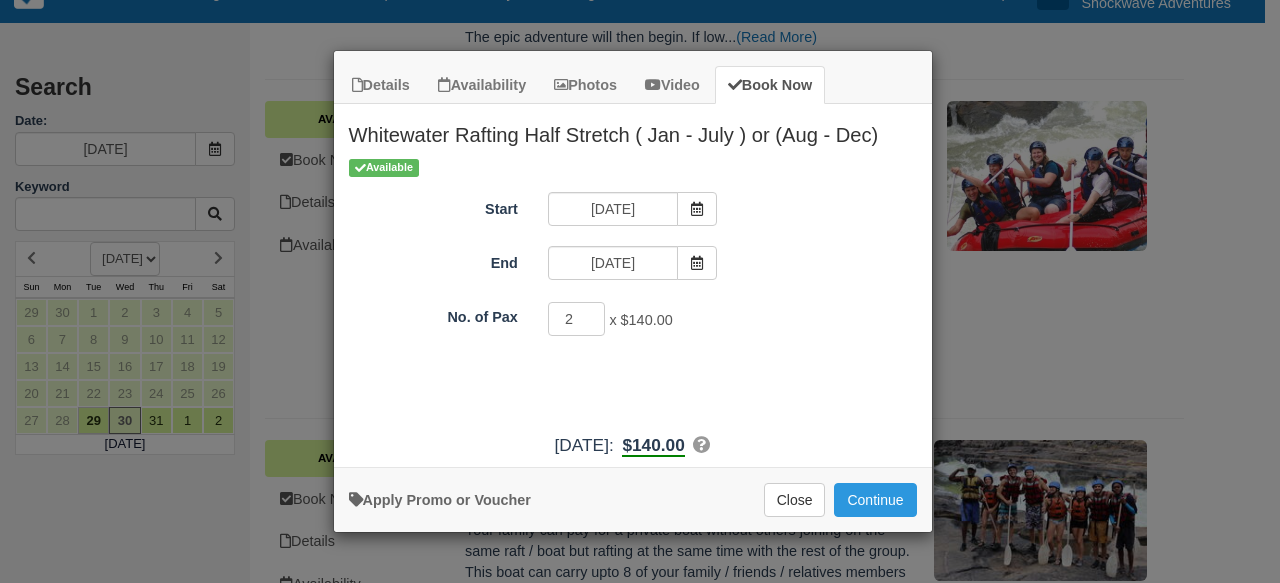 type on "2" 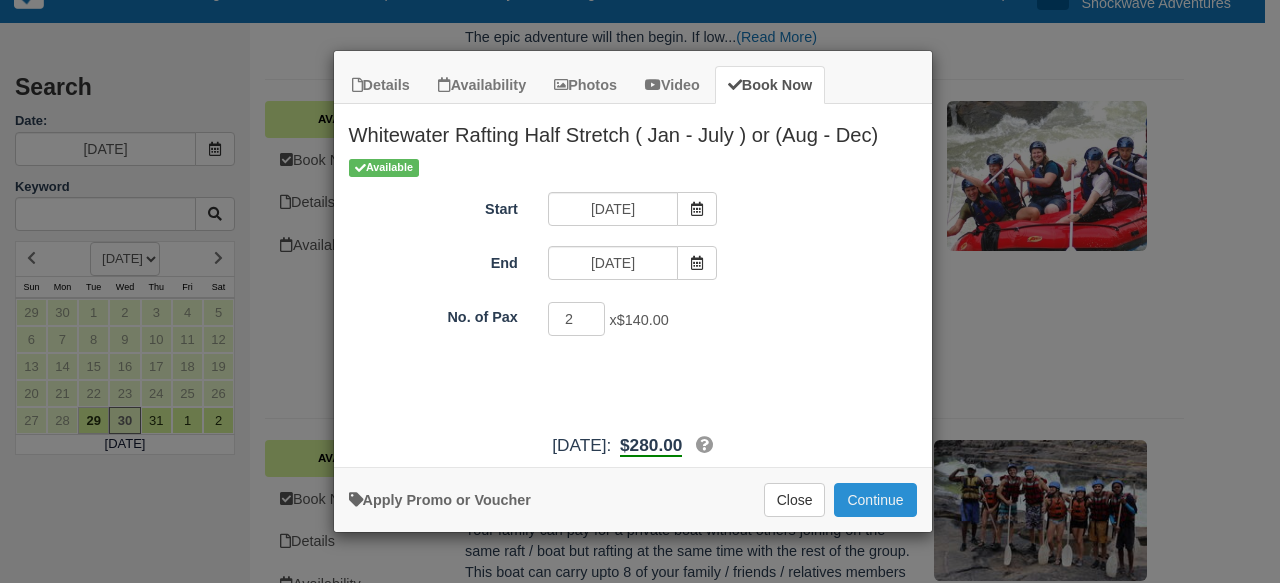 click on "Continue" at bounding box center (875, 500) 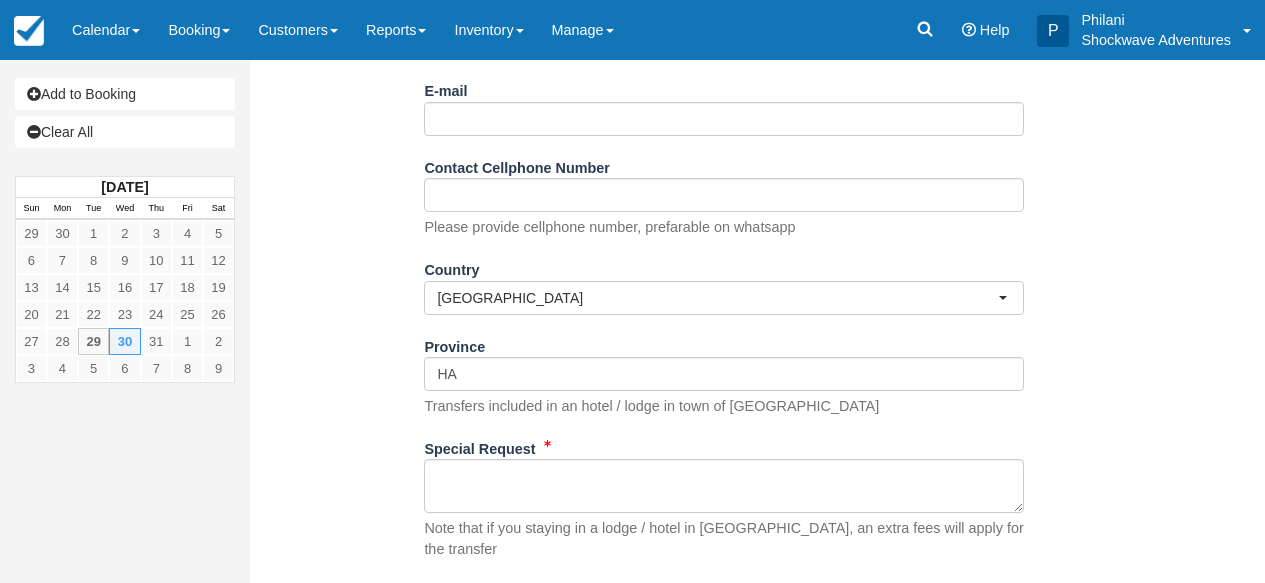 scroll, scrollTop: 384, scrollLeft: 0, axis: vertical 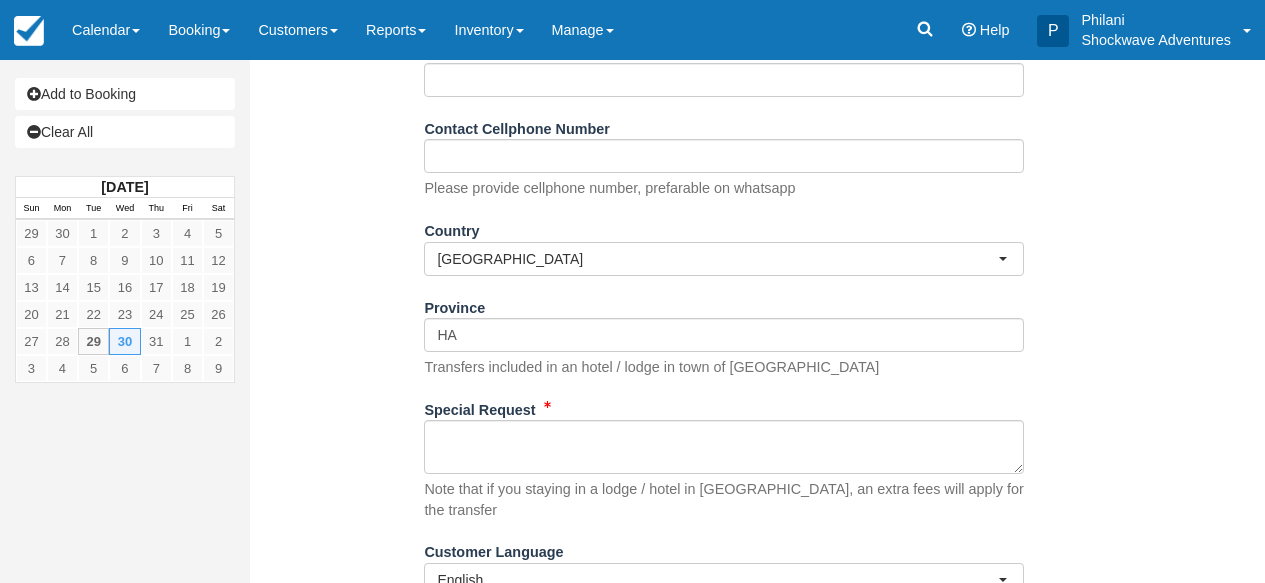 type on "Reddy x 2" 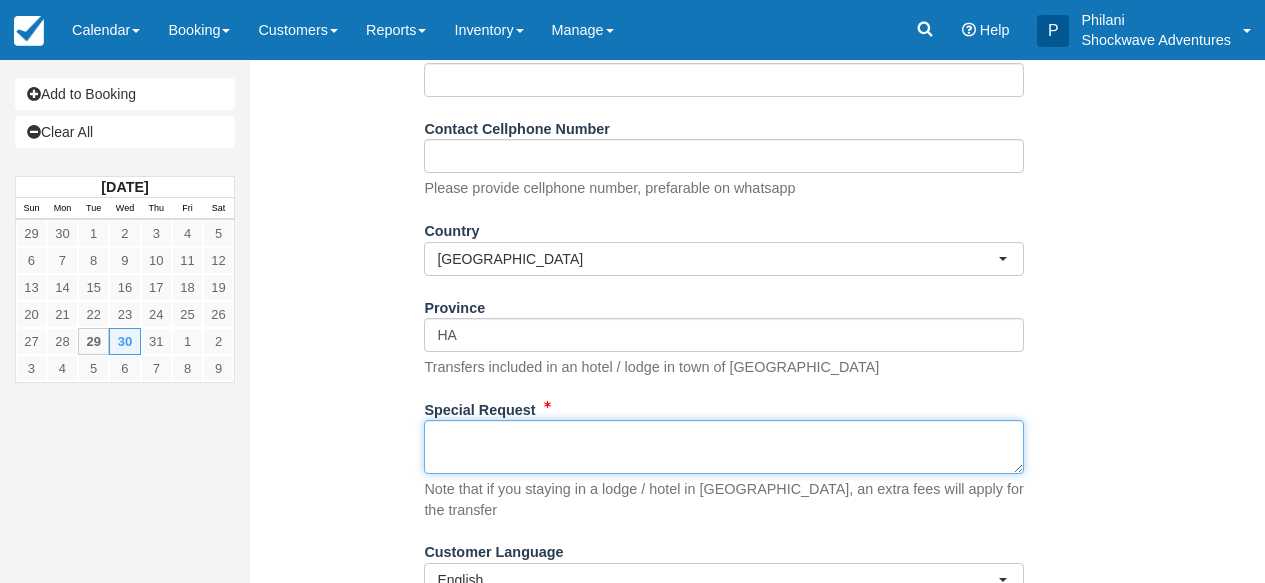 click on "Special Request" at bounding box center [724, 447] 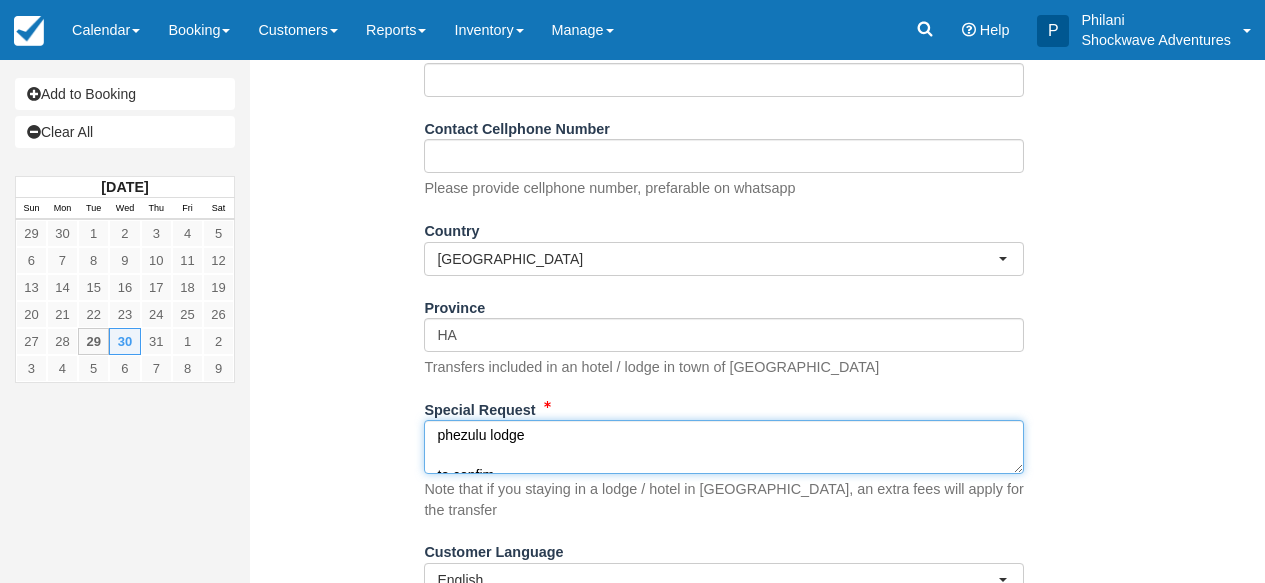 scroll, scrollTop: 0, scrollLeft: 0, axis: both 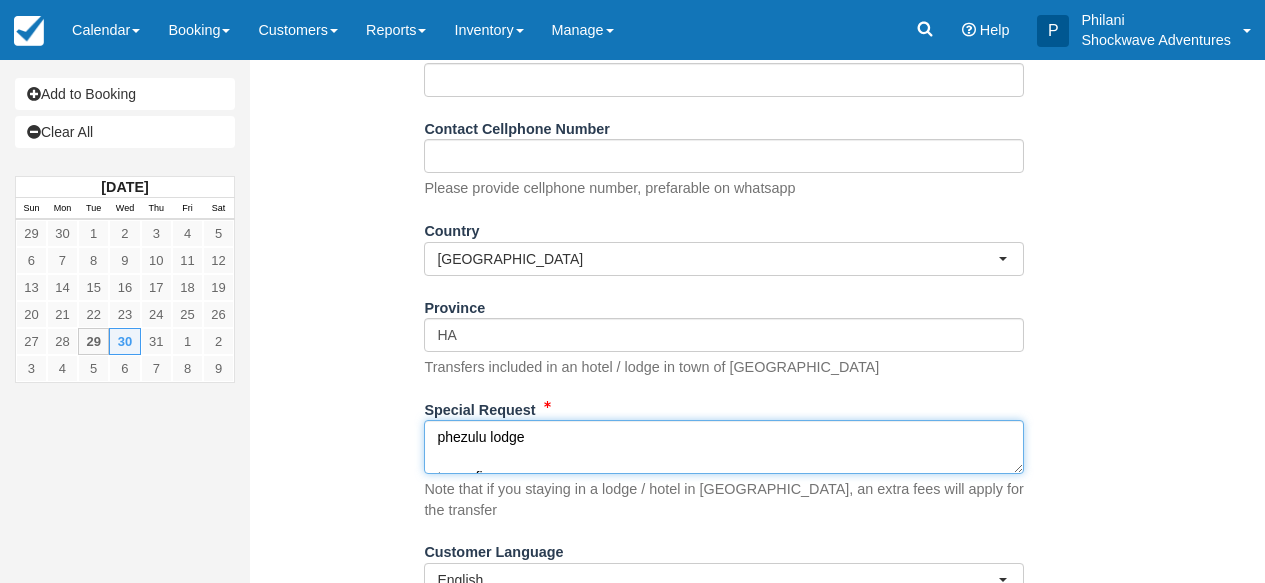 click on "phezulu lodge
to confim" at bounding box center (724, 447) 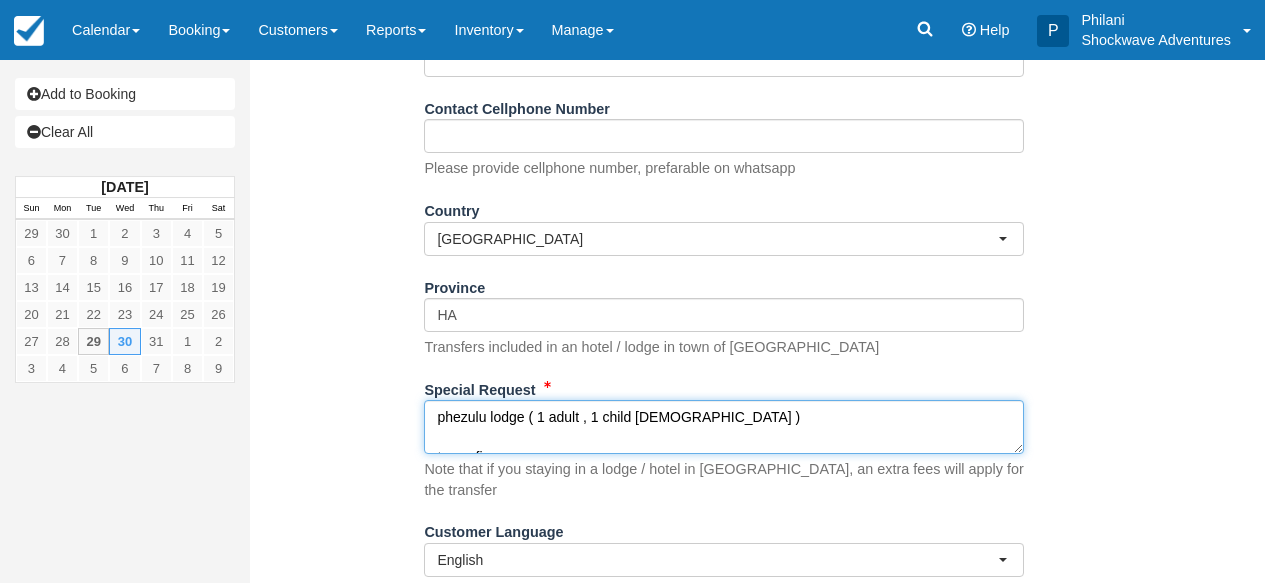 scroll, scrollTop: 451, scrollLeft: 0, axis: vertical 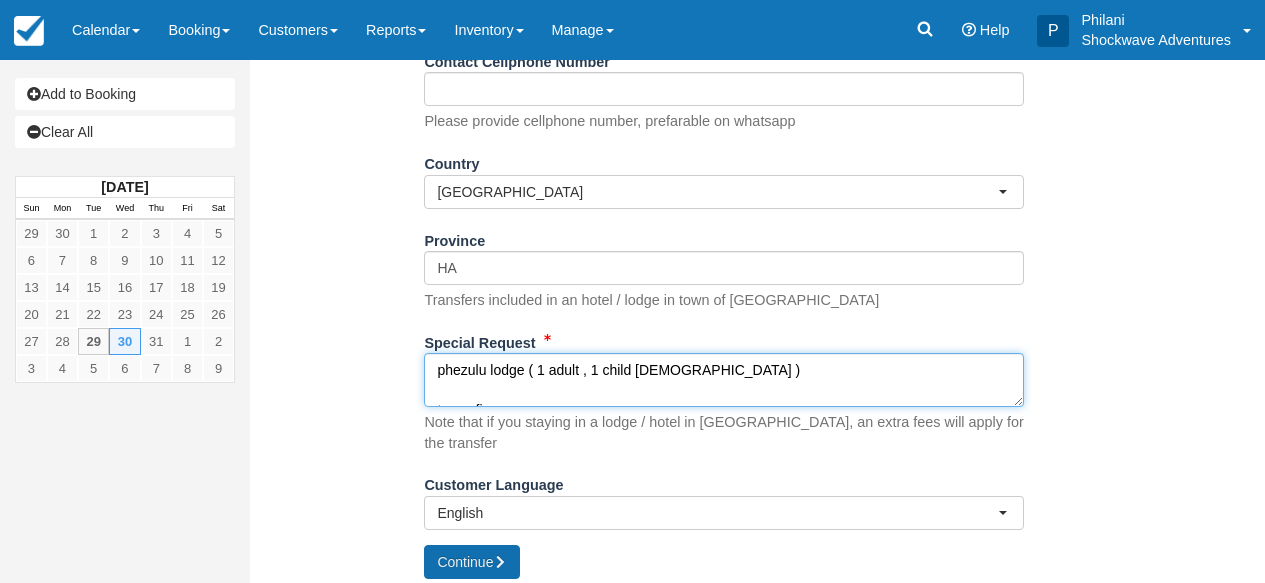 type on "phezulu lodge ( 1 adult , 1 child 10yr old )
to confim" 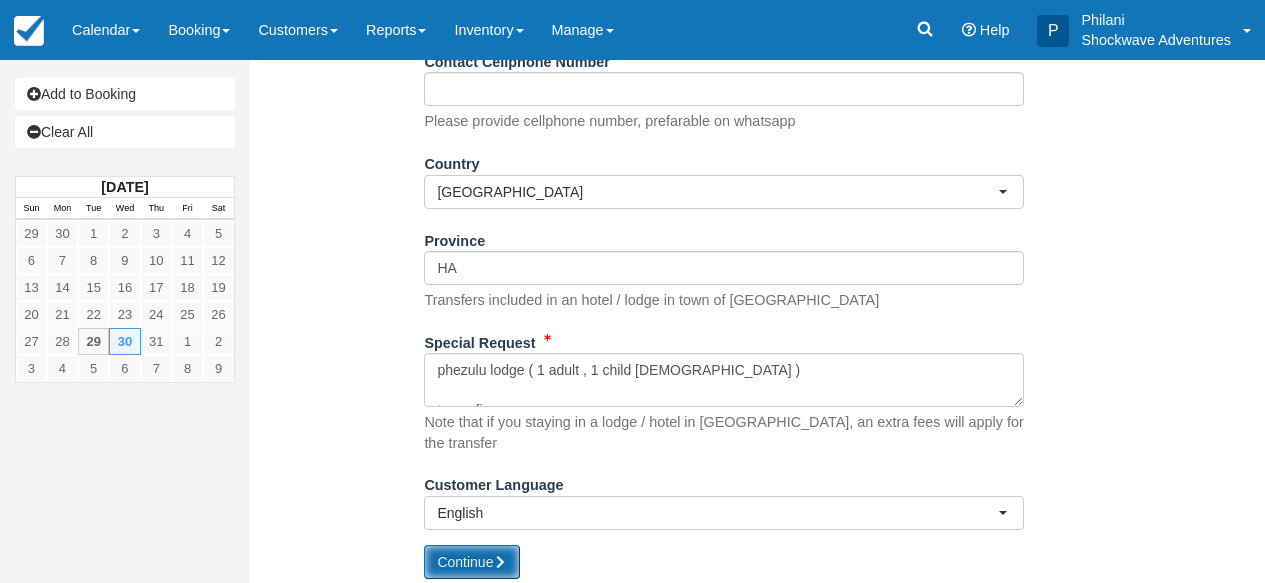 click on "Continue" at bounding box center (472, 562) 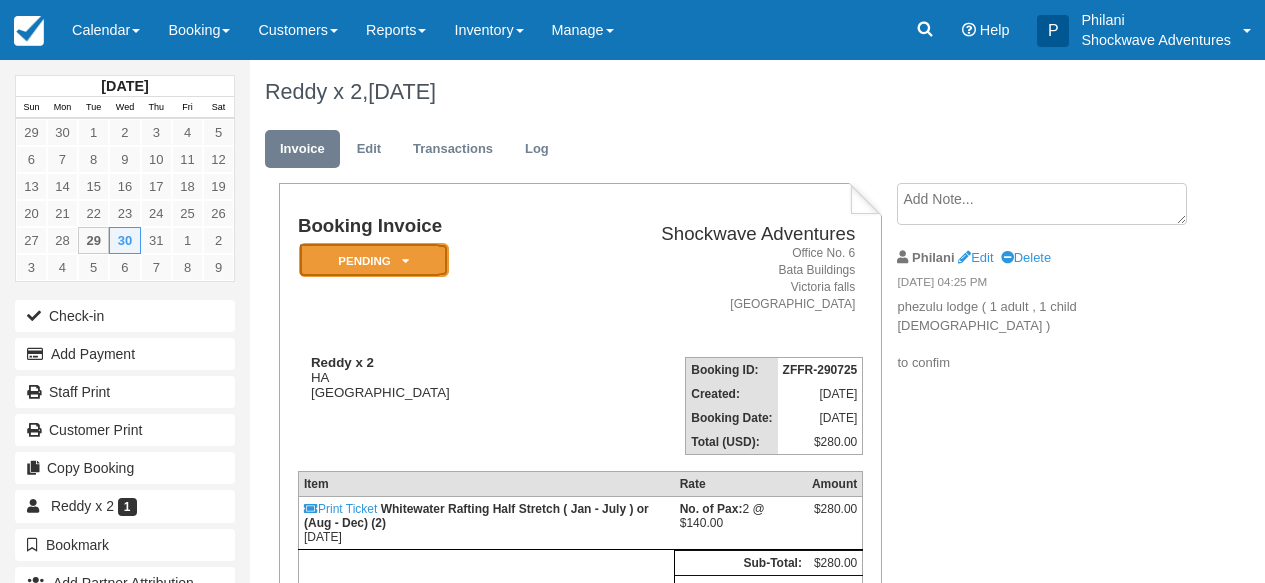 click on "Pending" at bounding box center (374, 260) 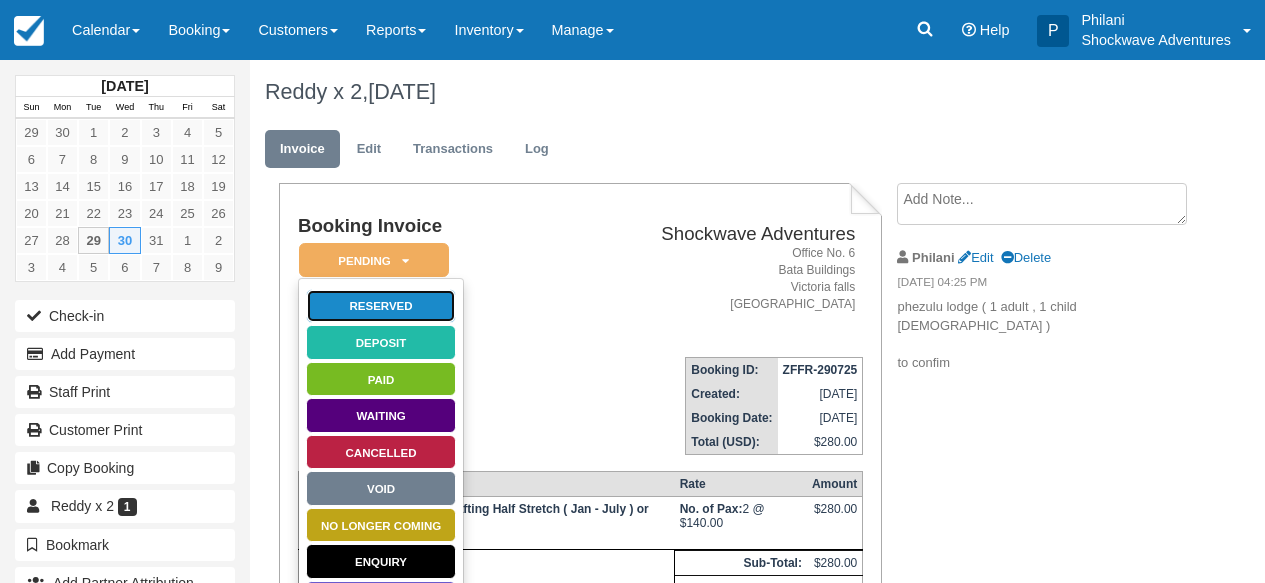 click on "Reserved" at bounding box center [381, 306] 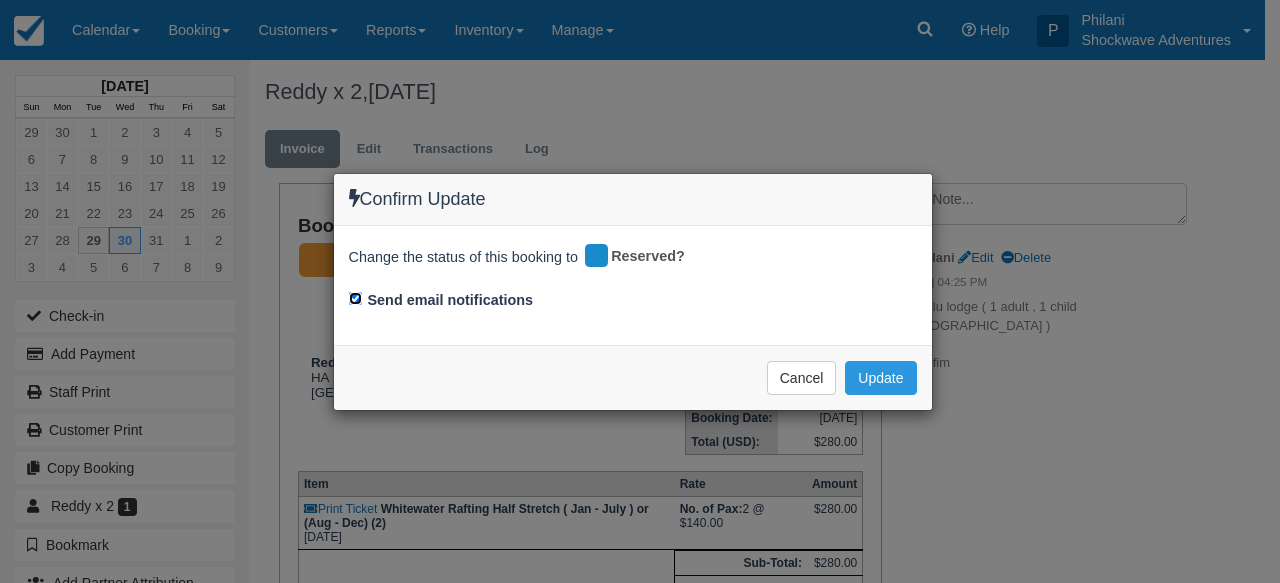 click on "Send email notifications" at bounding box center (355, 298) 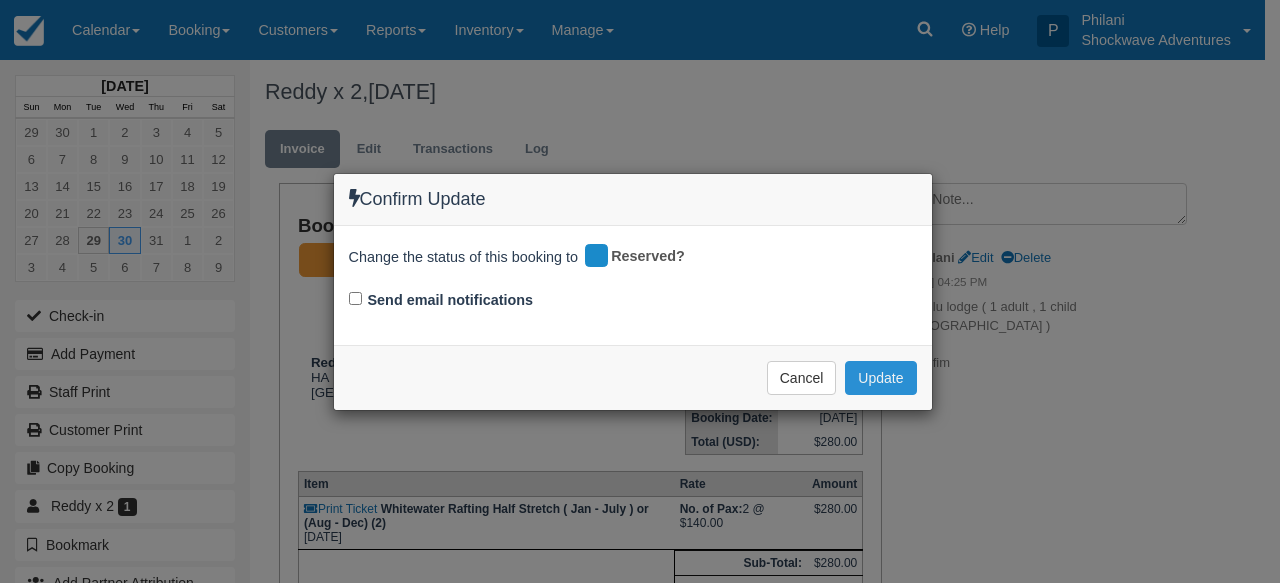 drag, startPoint x: 909, startPoint y: 381, endPoint x: 1036, endPoint y: 425, distance: 134.4061 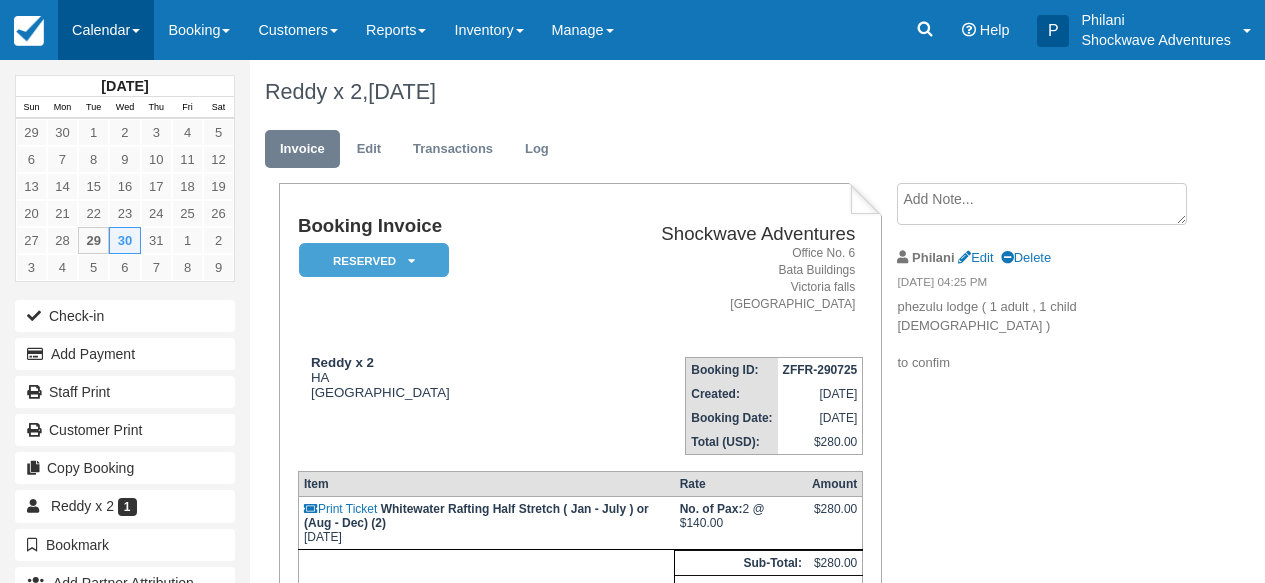 click on "Calendar" at bounding box center [106, 30] 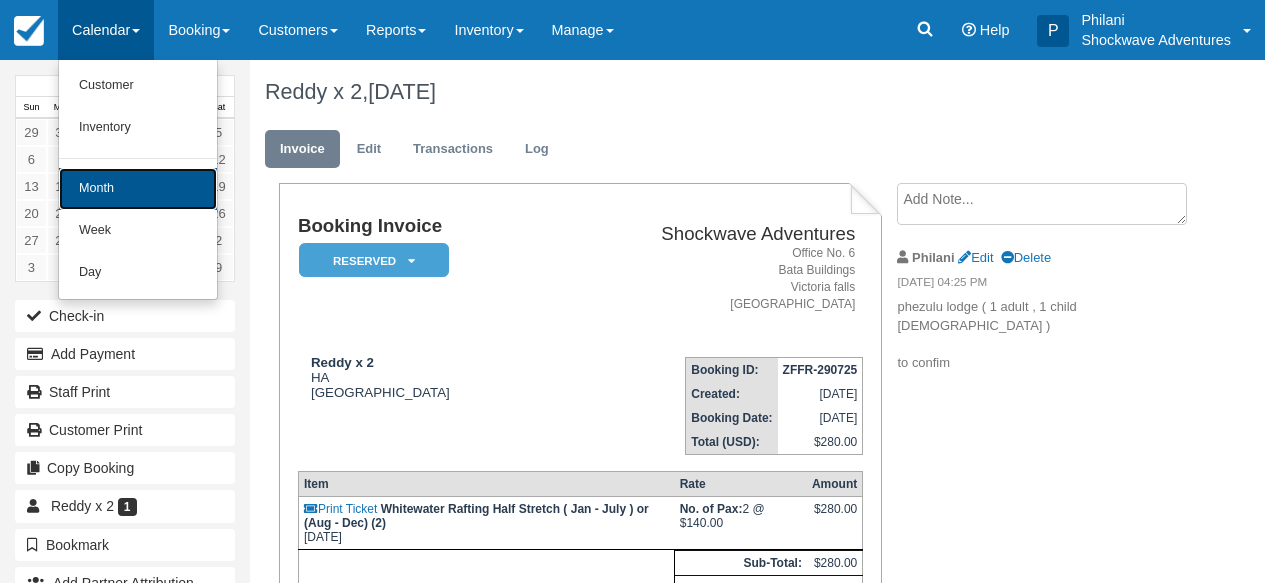 click on "Month" at bounding box center (138, 189) 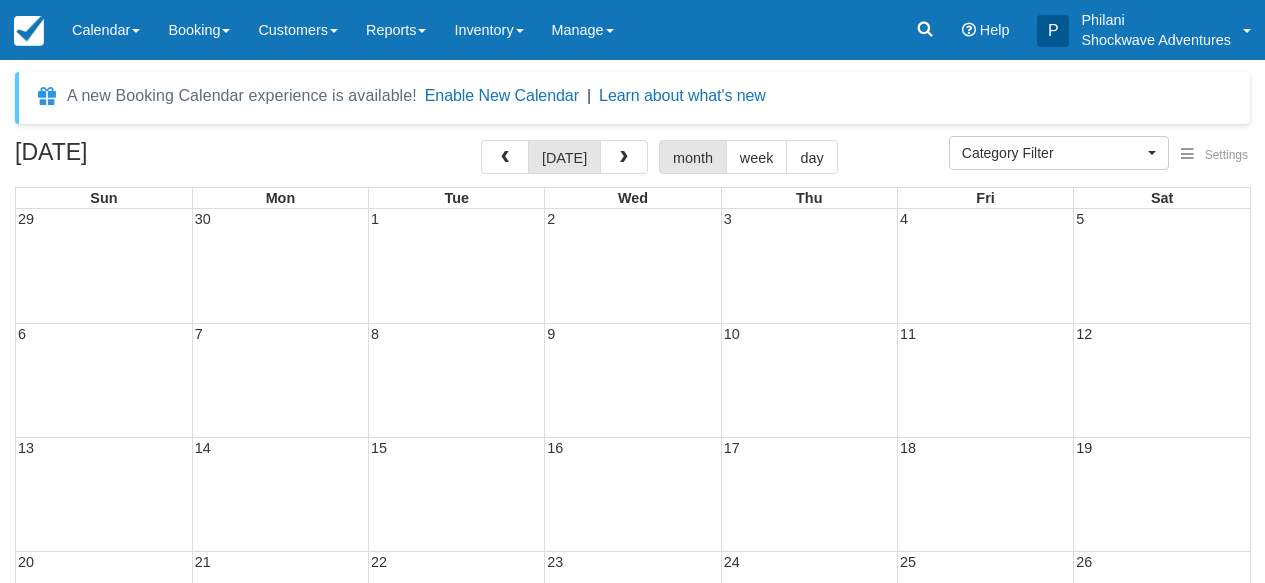 select 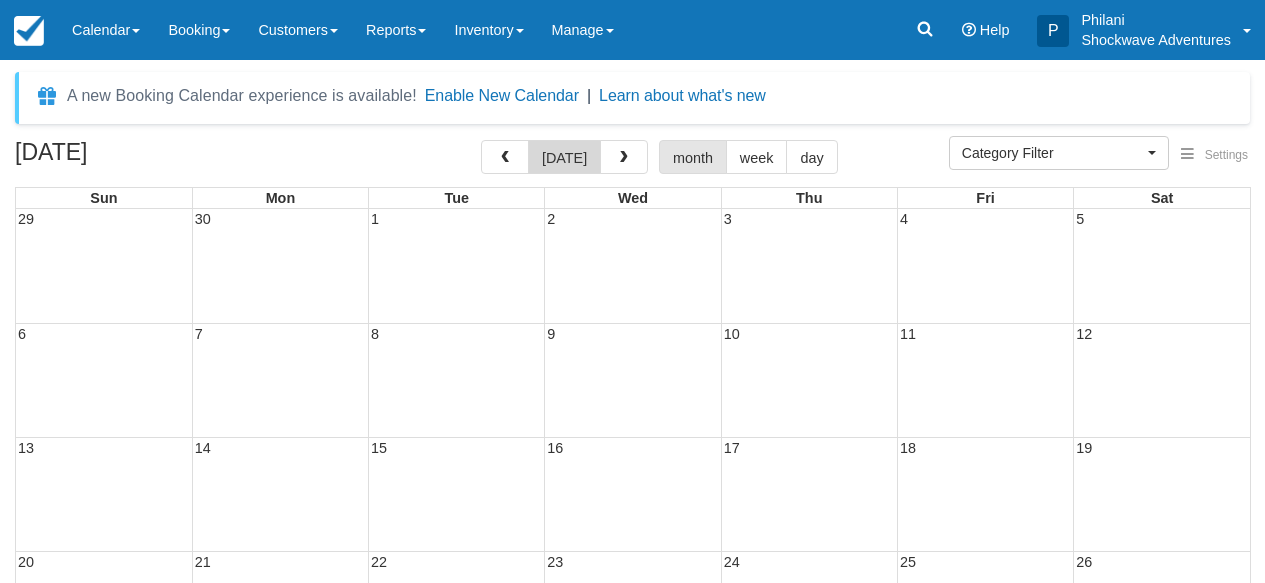 scroll, scrollTop: 0, scrollLeft: 0, axis: both 